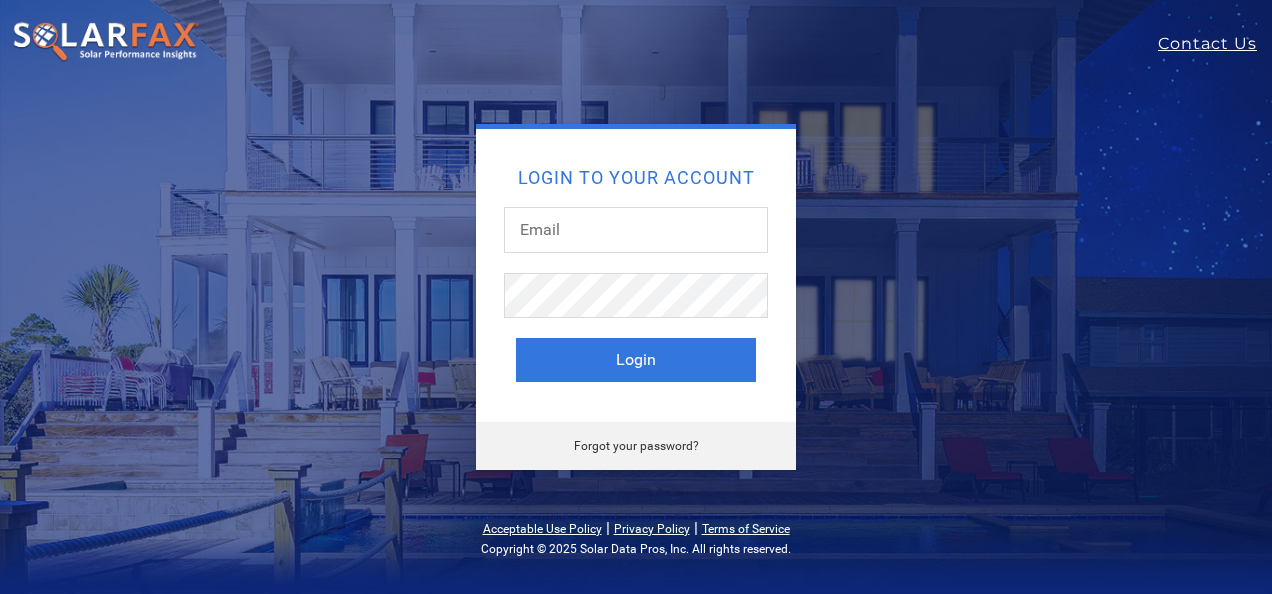 scroll, scrollTop: 0, scrollLeft: 0, axis: both 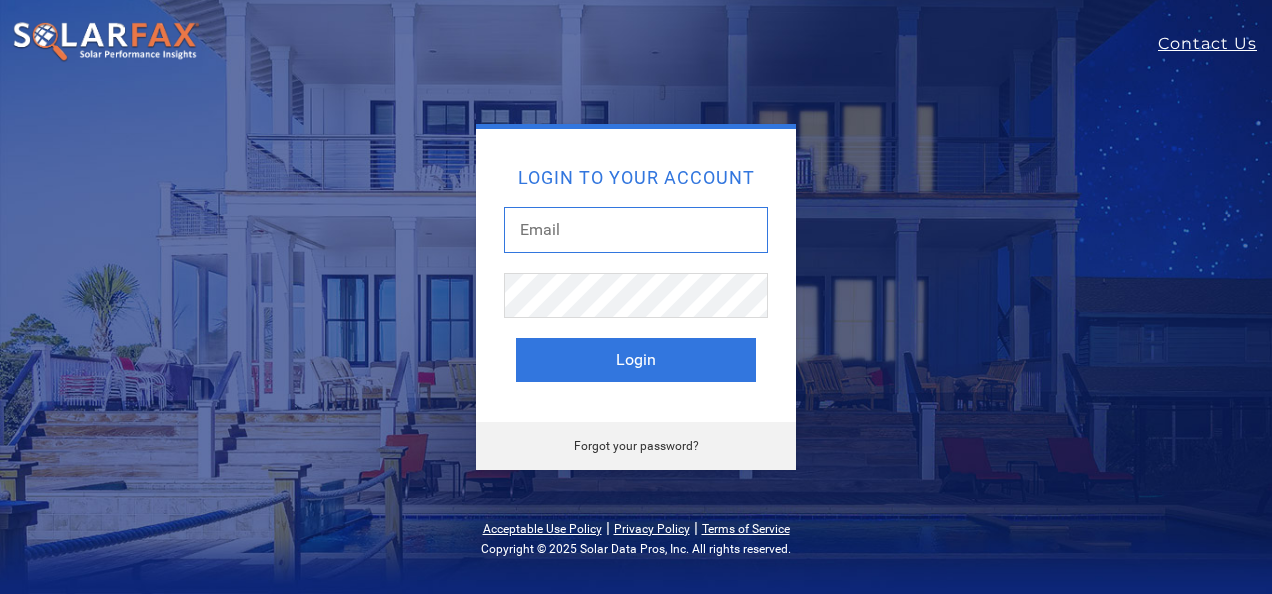 click at bounding box center (636, 230) 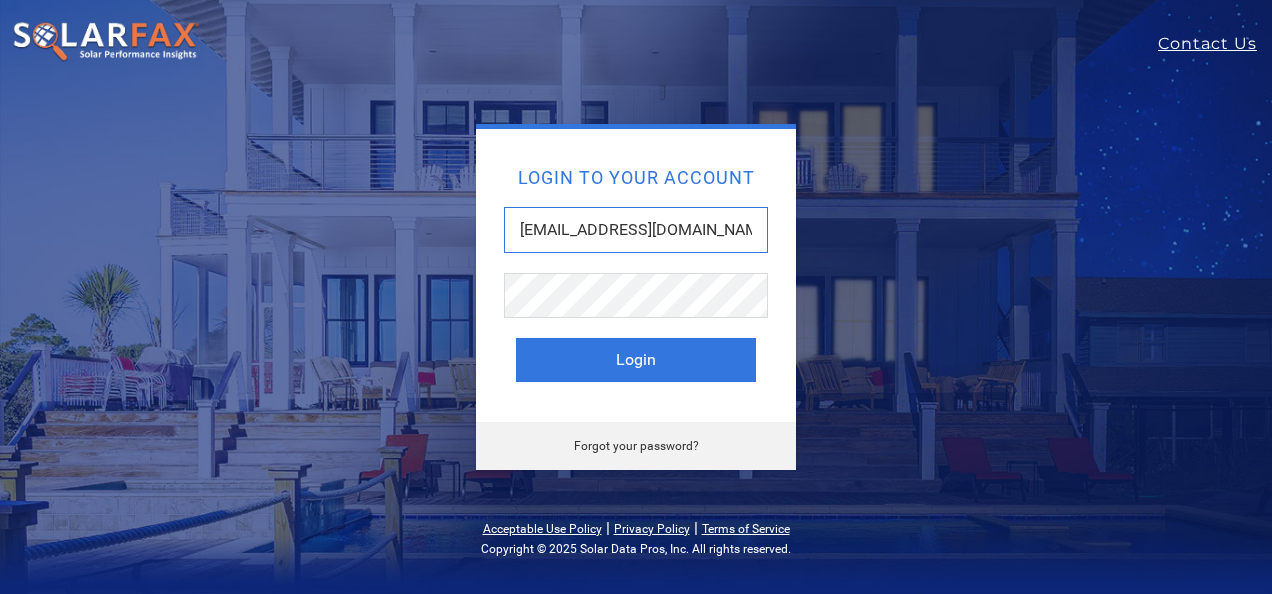 type on "gkramer@mysolarrepair.com" 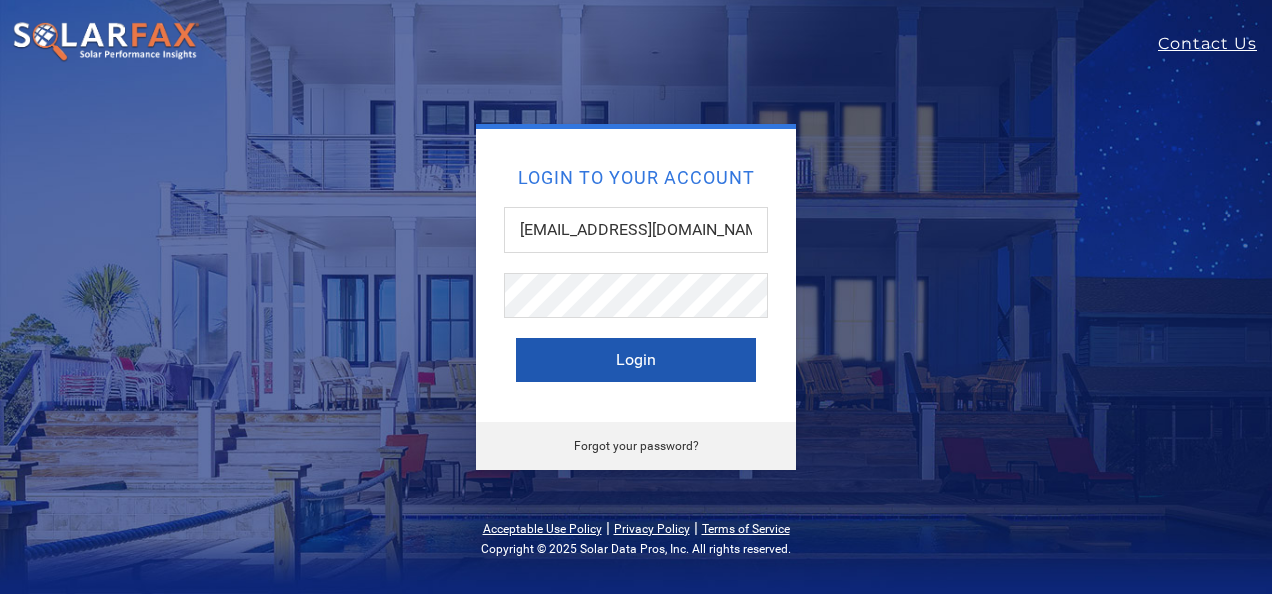click on "Login" at bounding box center [636, 360] 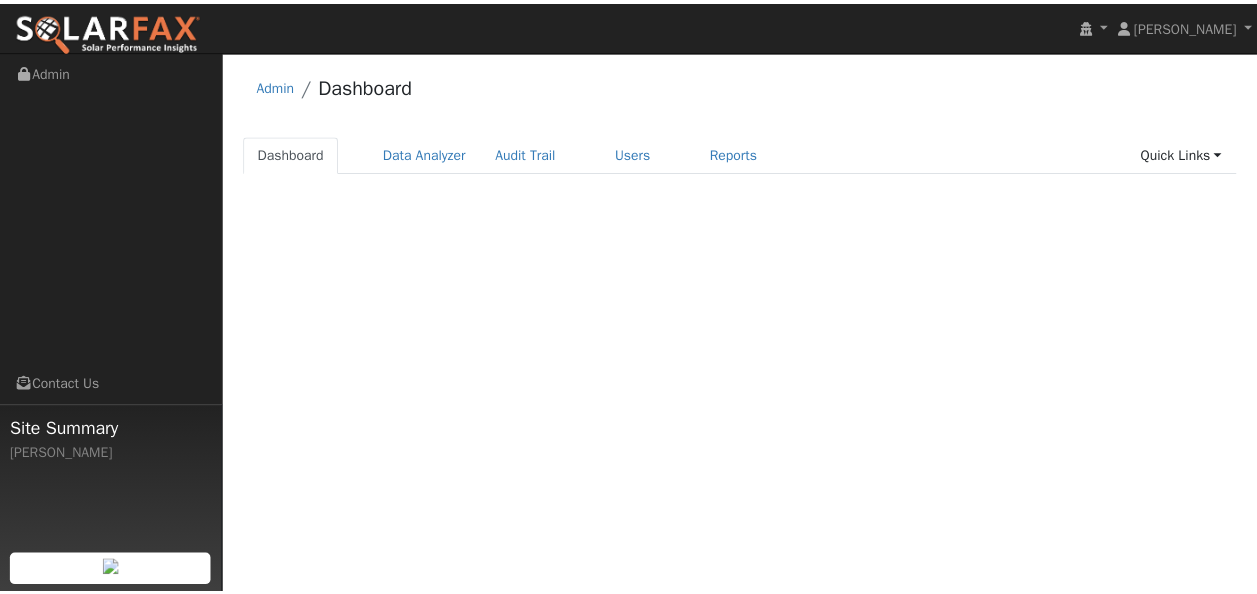 scroll, scrollTop: 0, scrollLeft: 0, axis: both 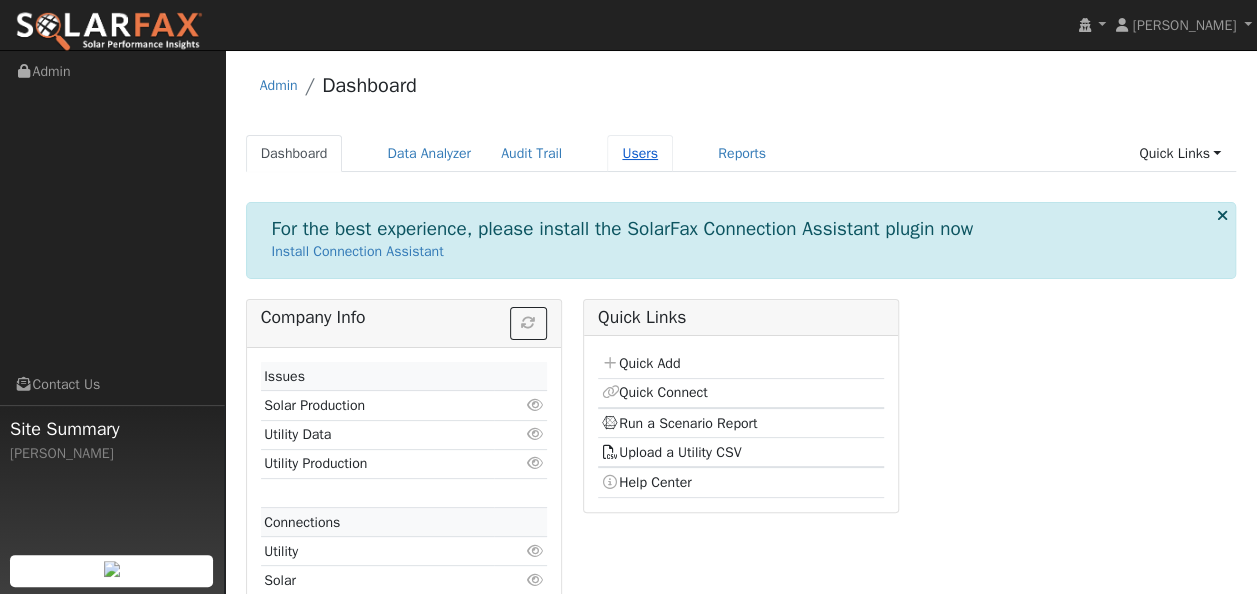 click on "Users" at bounding box center [640, 153] 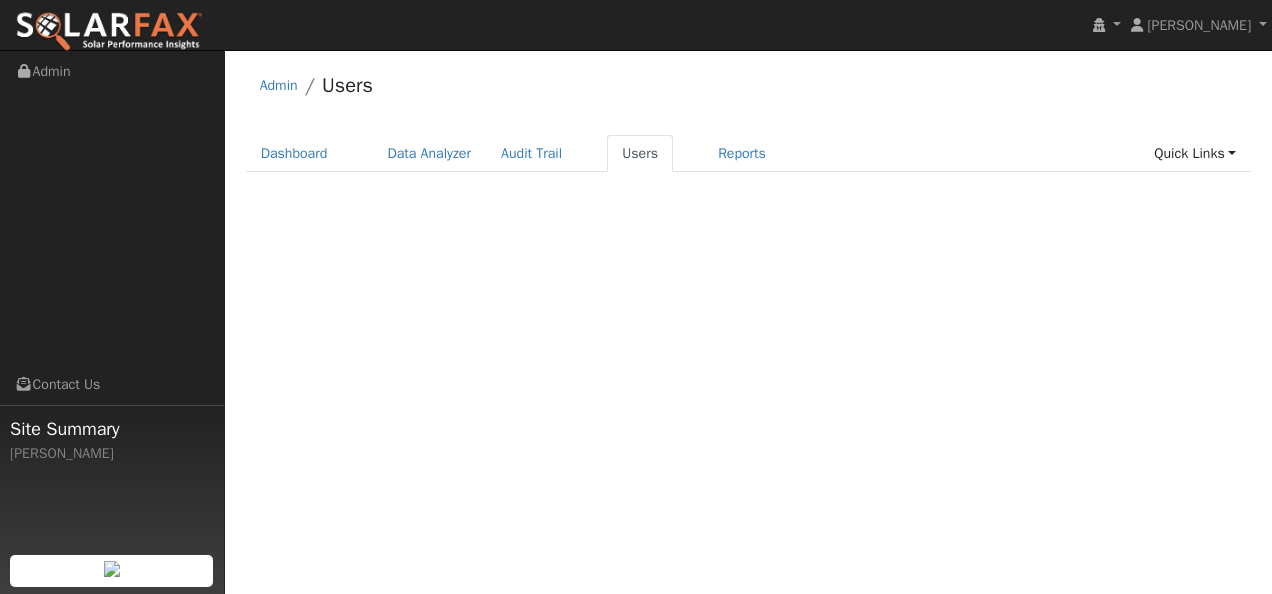 scroll, scrollTop: 0, scrollLeft: 0, axis: both 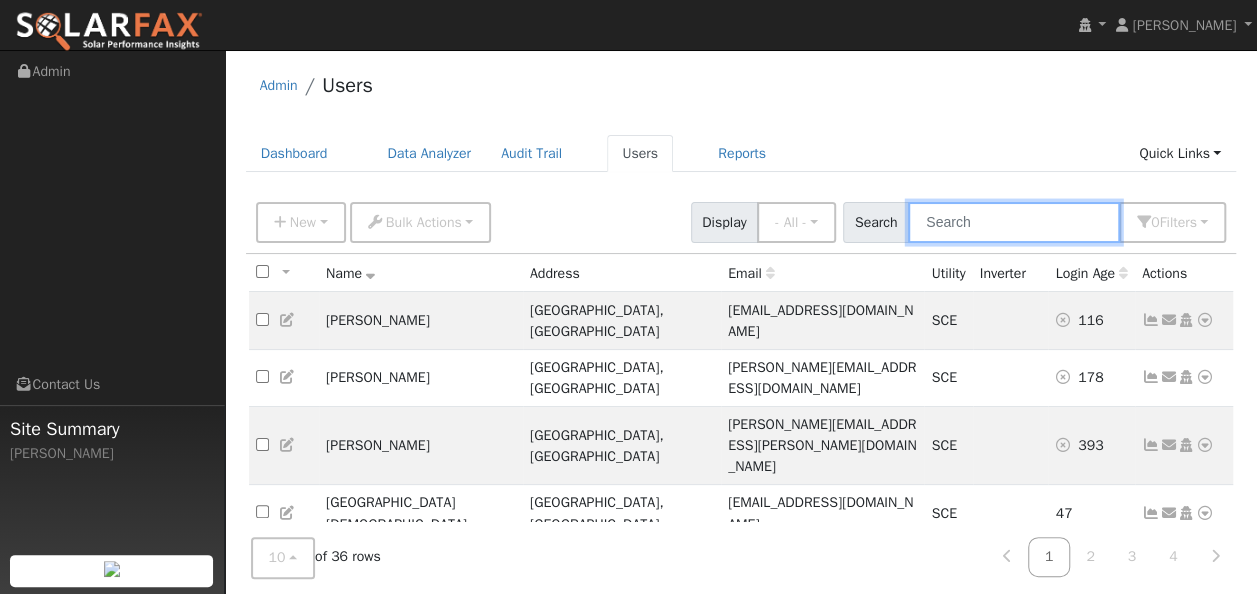 click at bounding box center (1014, 222) 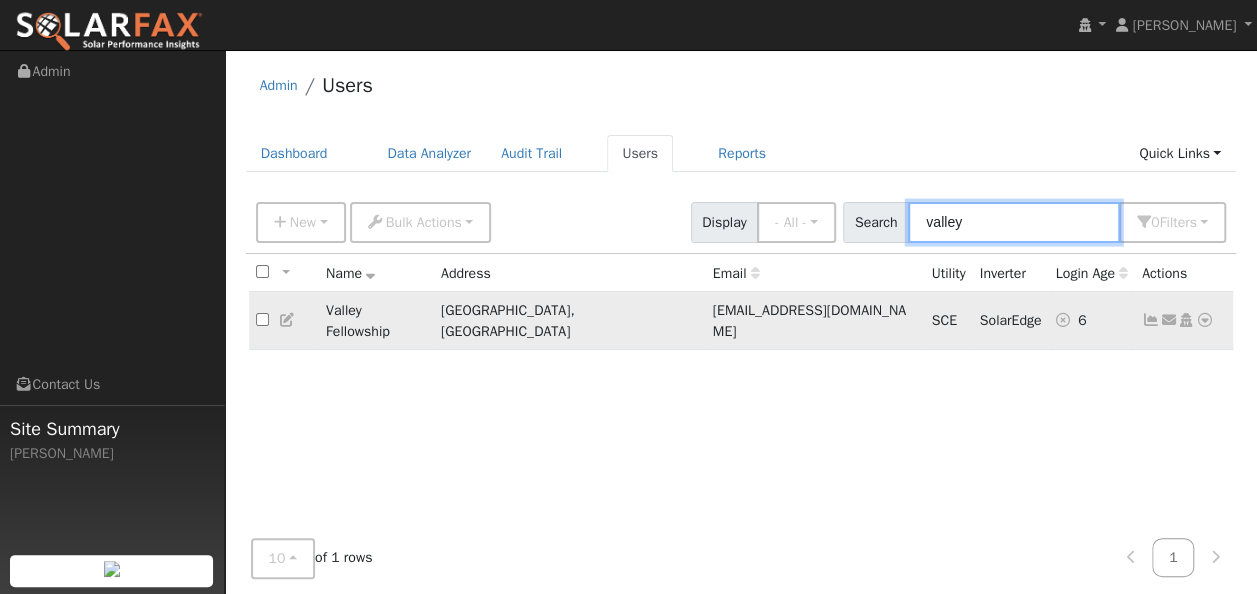 type on "valley" 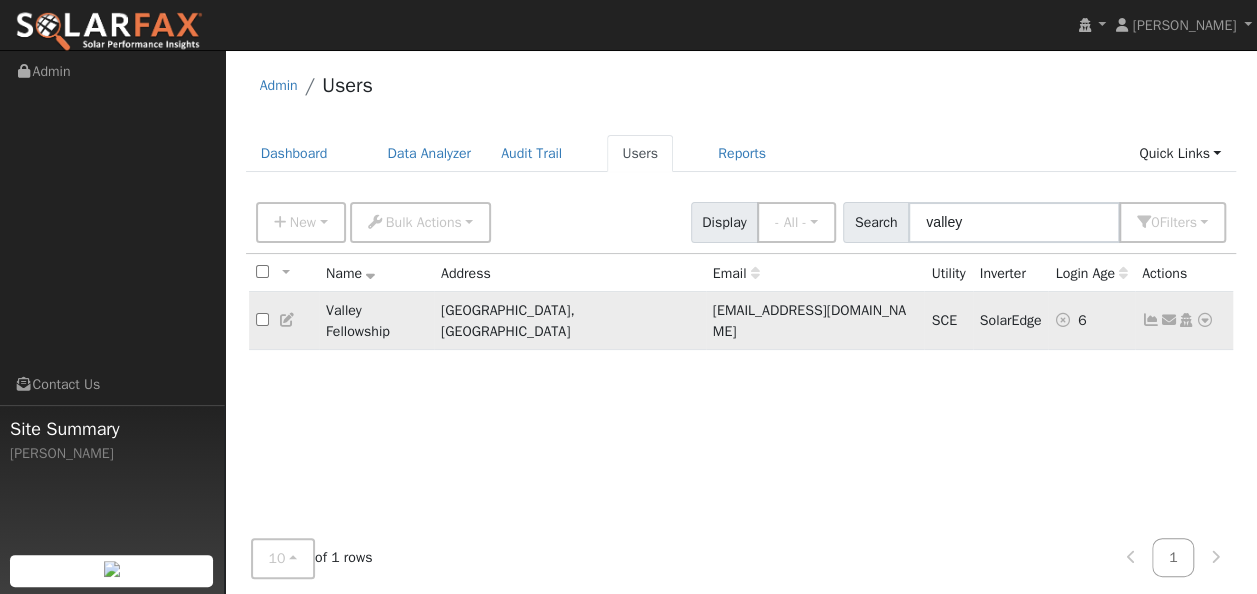 click at bounding box center (1151, 320) 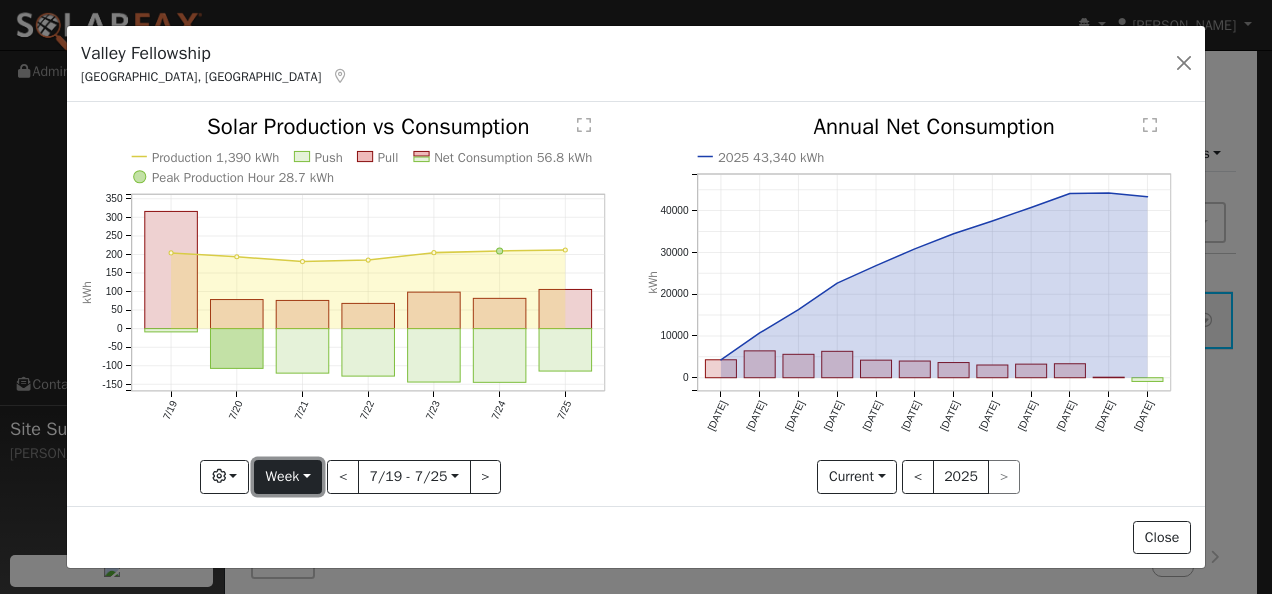 click on "Week" at bounding box center (288, 477) 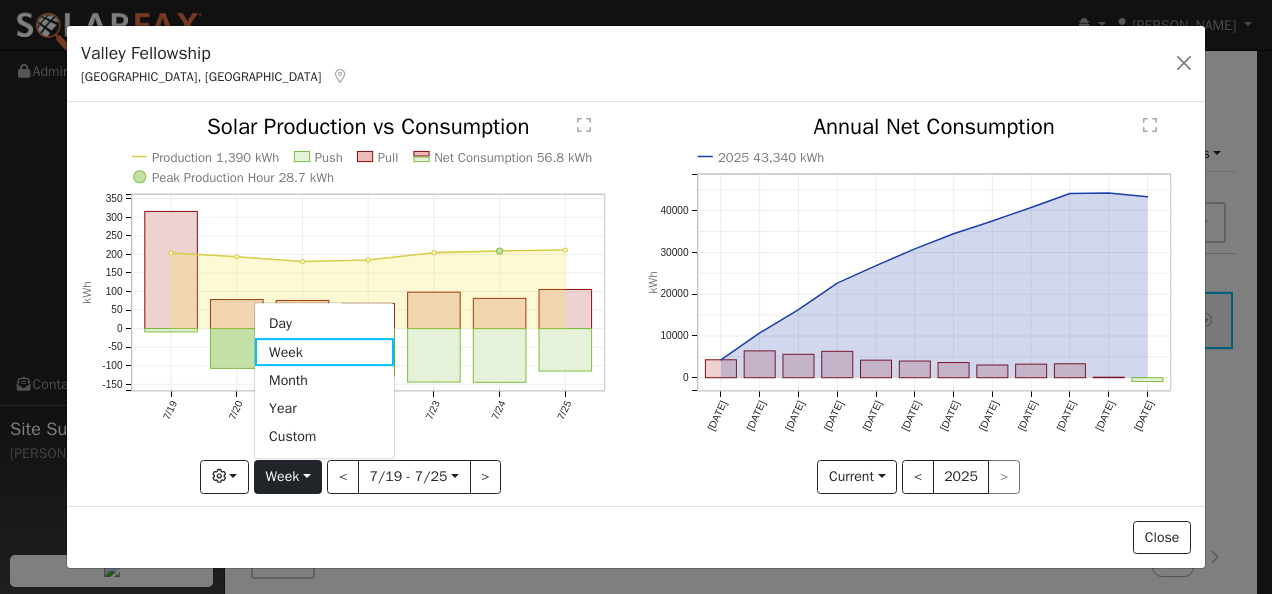 click on "Day" at bounding box center (324, 324) 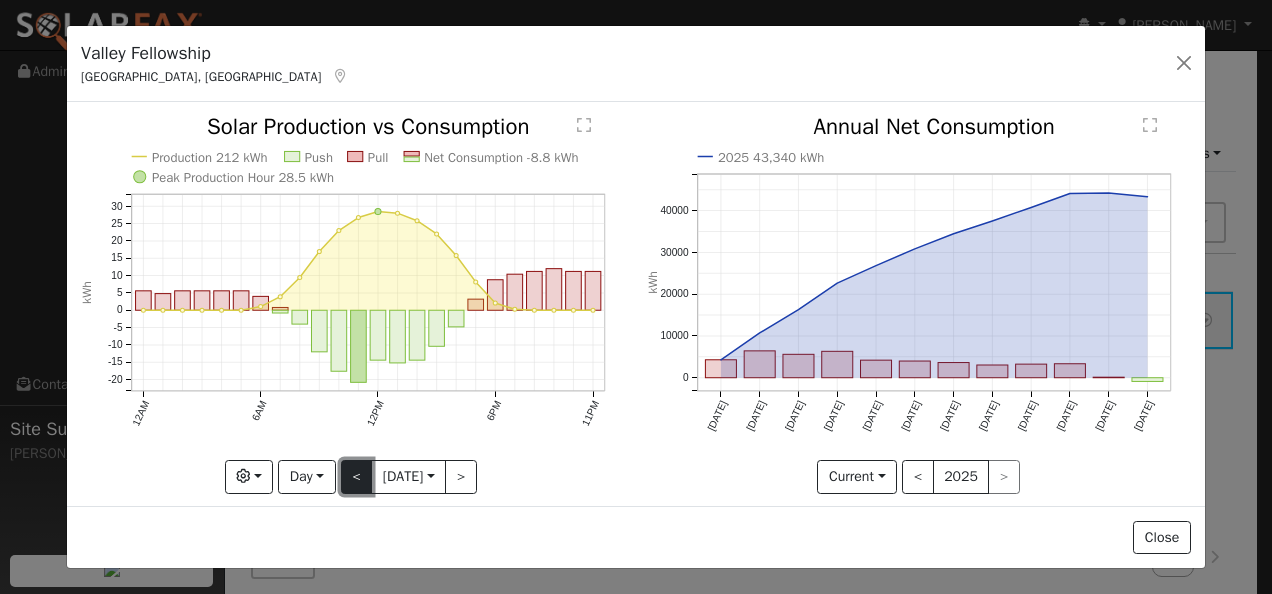 click on "<" at bounding box center (357, 477) 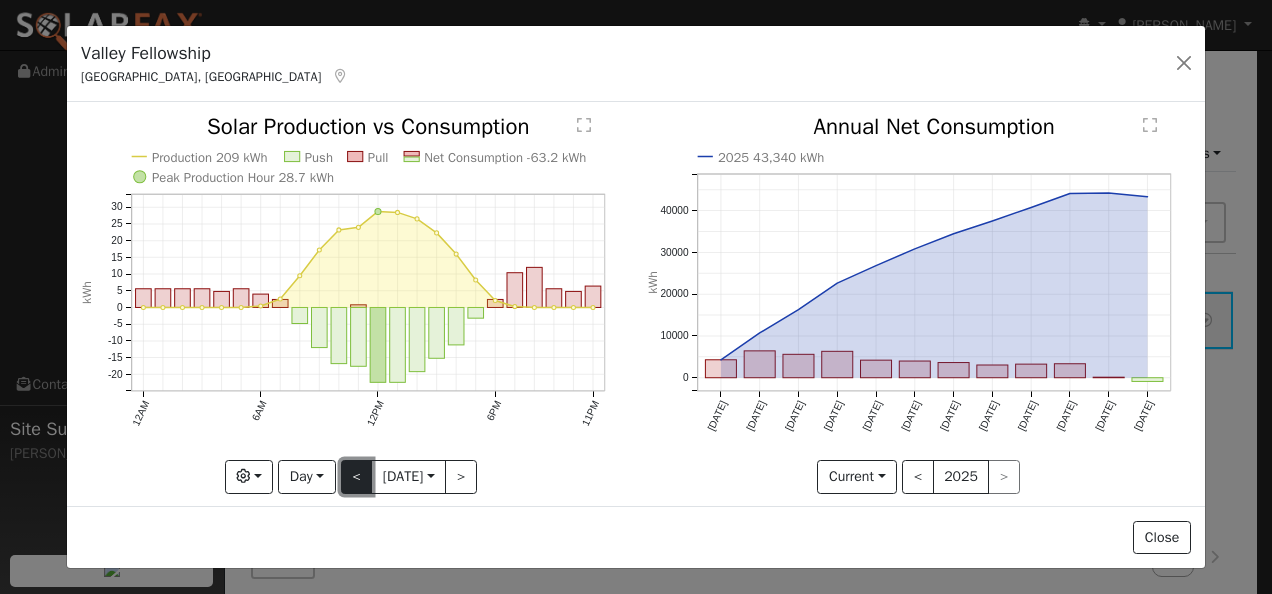 click on "<" at bounding box center (357, 477) 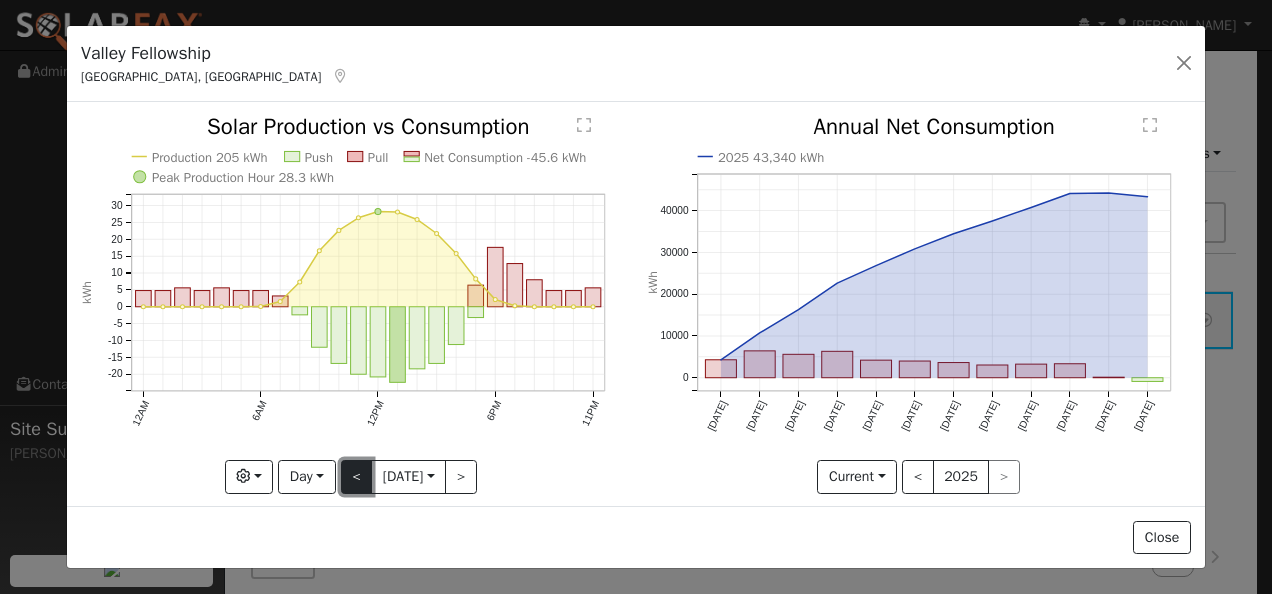 click on "<" at bounding box center [357, 477] 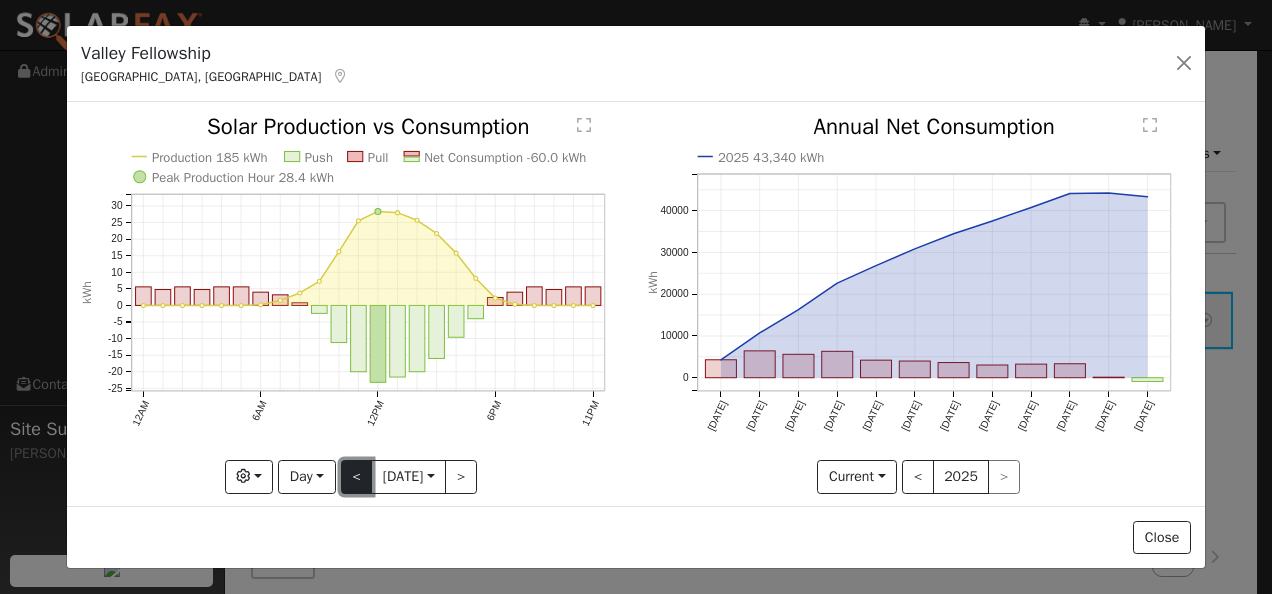 click on "<" at bounding box center (357, 477) 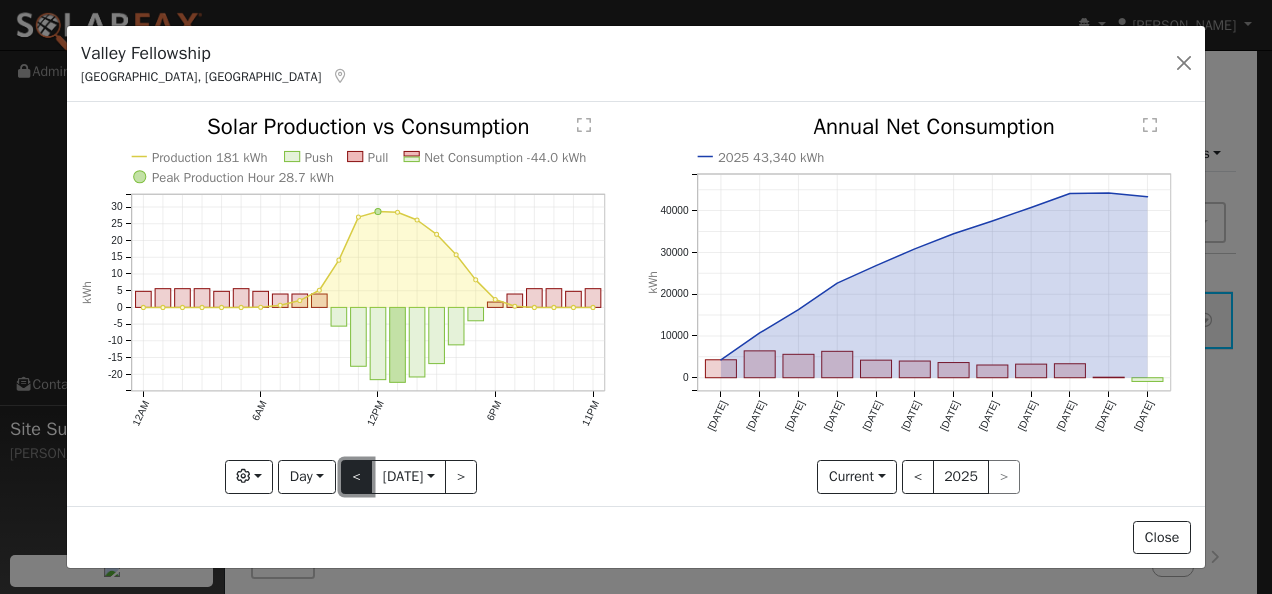 click on "<" at bounding box center [357, 477] 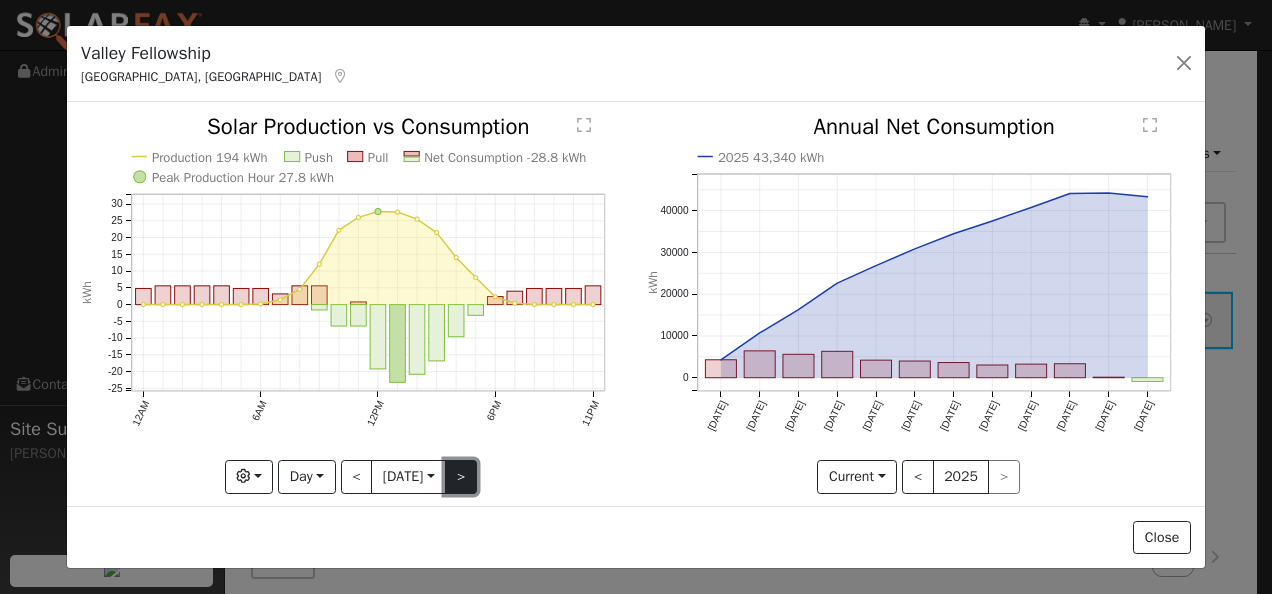 drag, startPoint x: 455, startPoint y: 465, endPoint x: 455, endPoint y: 428, distance: 37 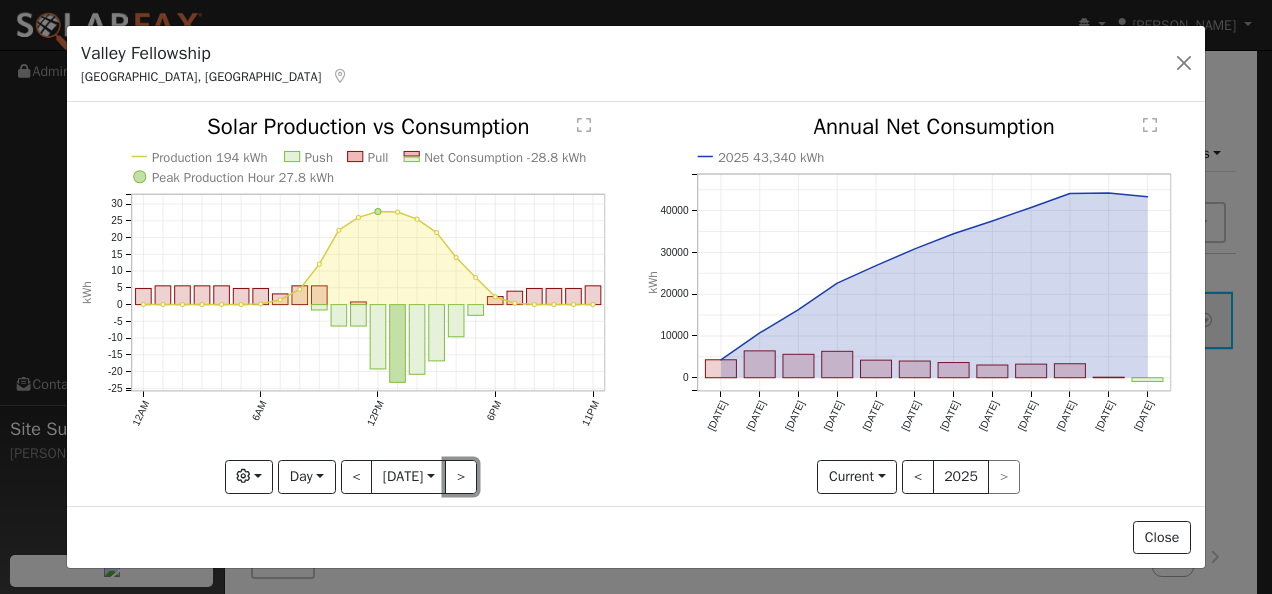 click on ">" at bounding box center [461, 477] 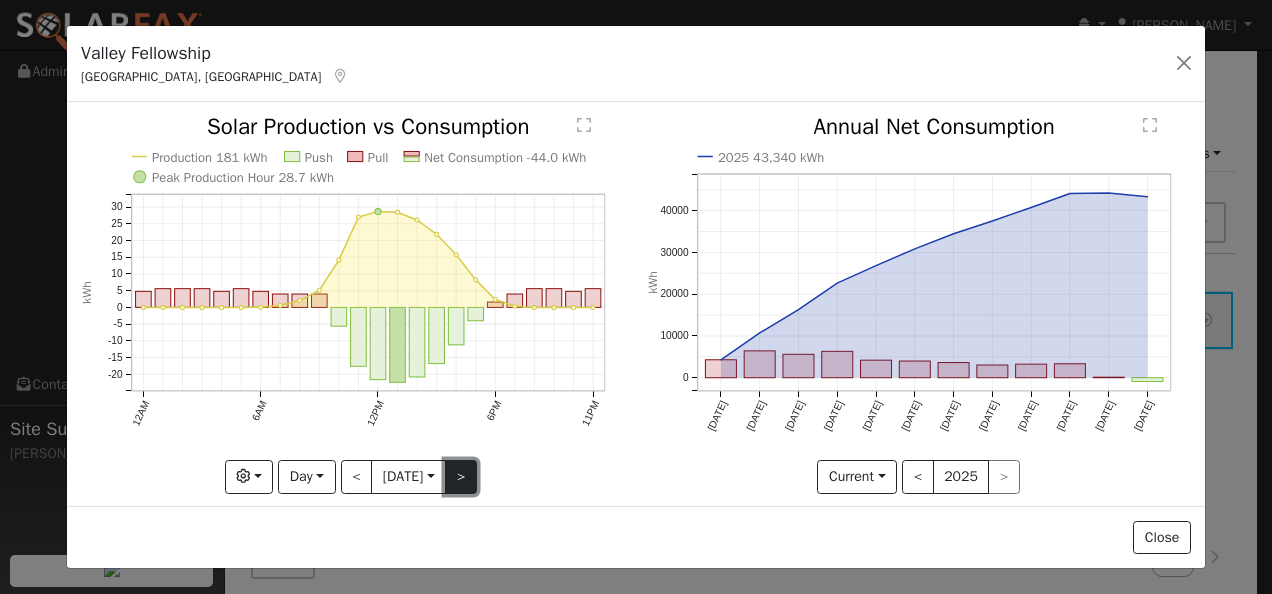 click on ">" at bounding box center (461, 477) 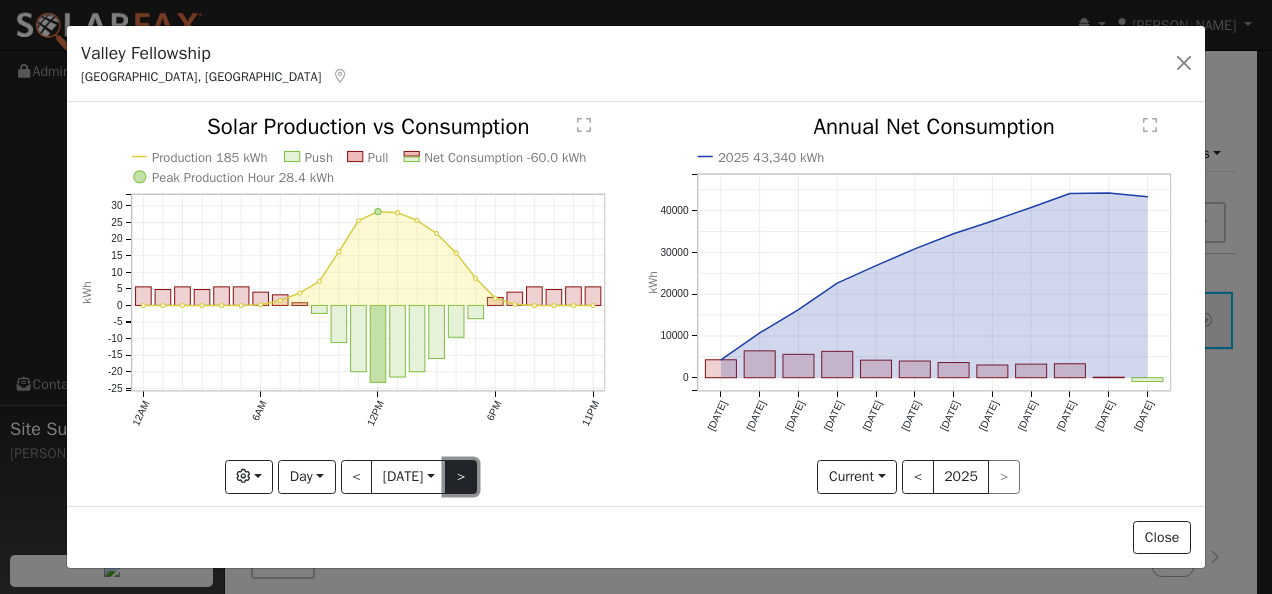 click on ">" at bounding box center (461, 477) 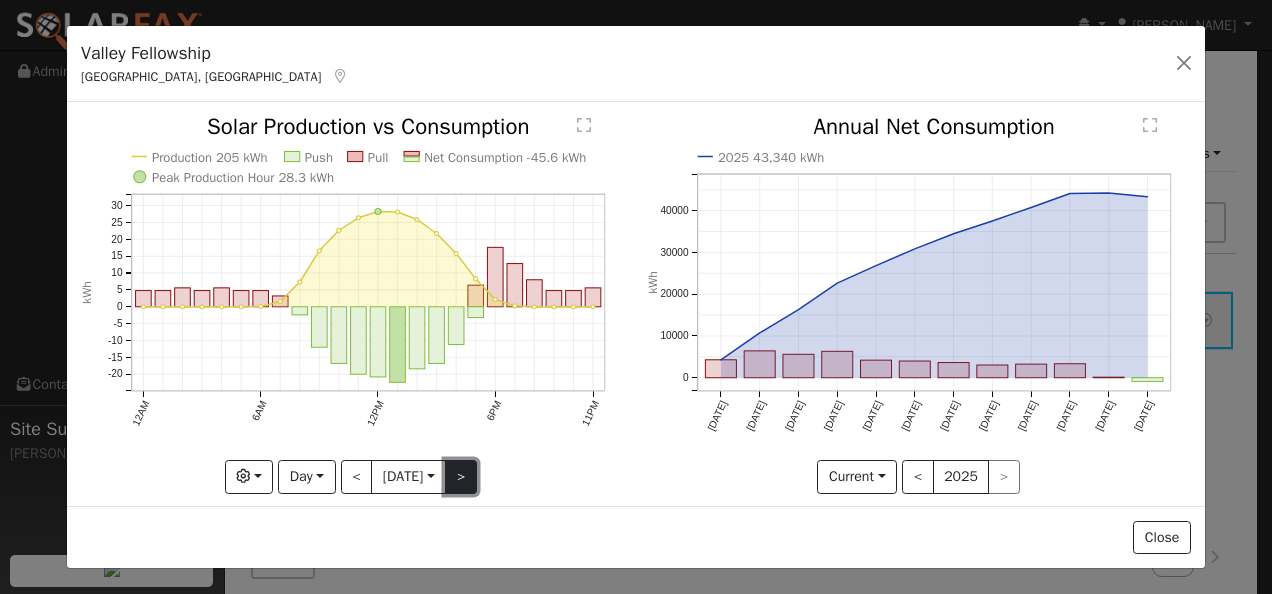 click on ">" at bounding box center [461, 477] 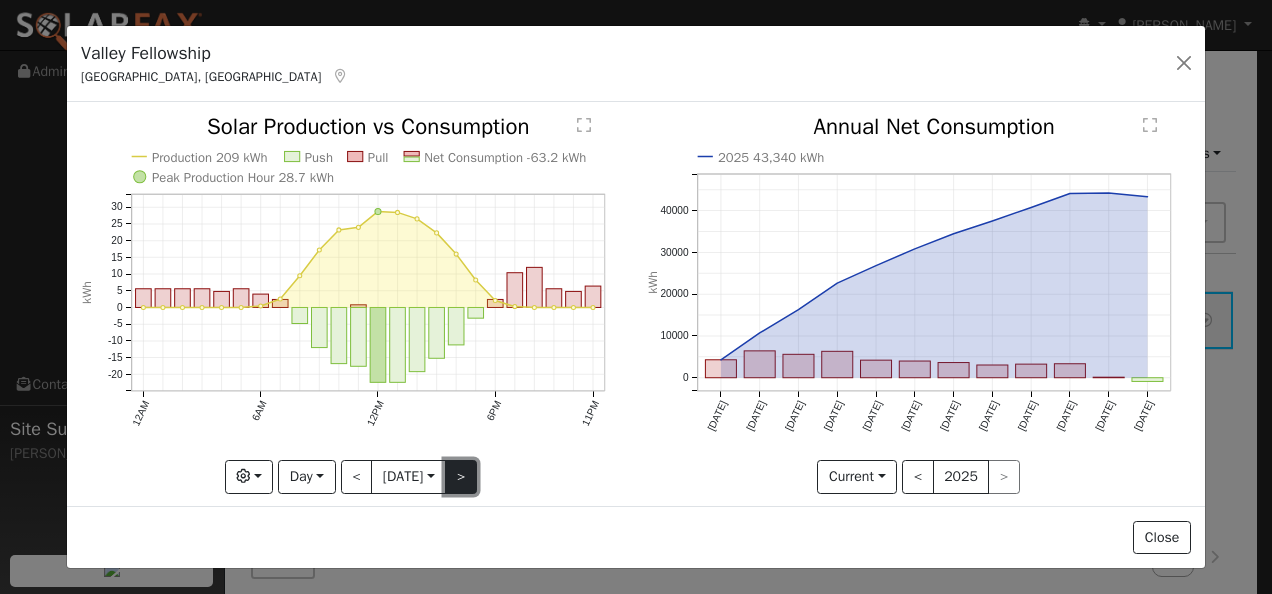 click on ">" at bounding box center [461, 477] 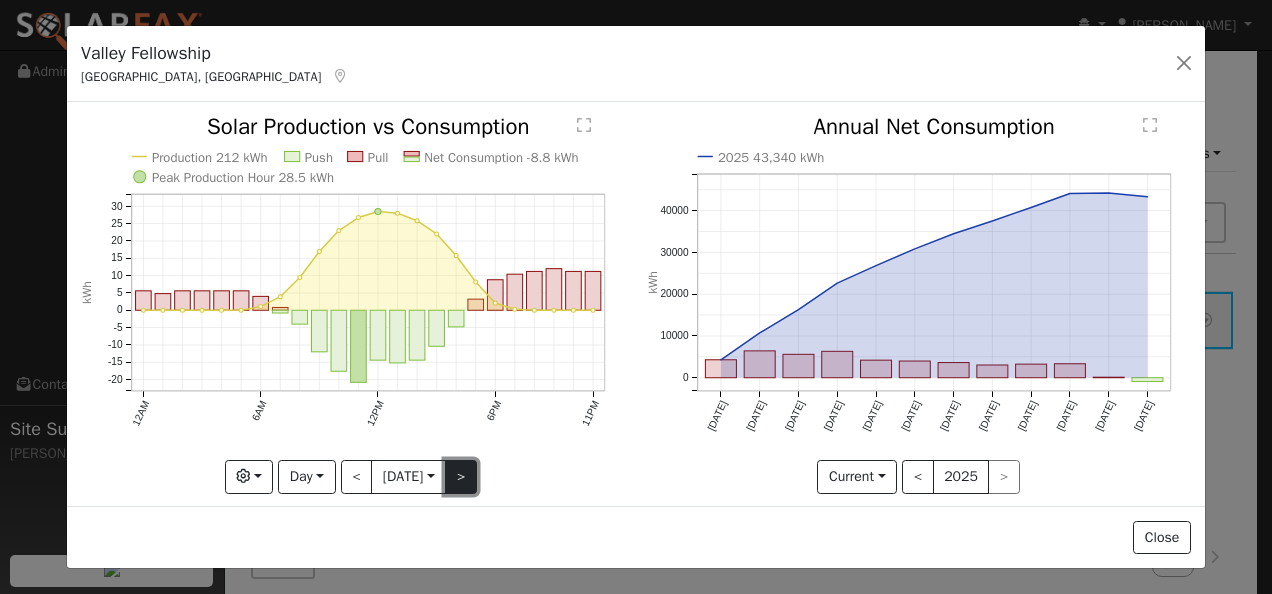 click on ">" at bounding box center [461, 477] 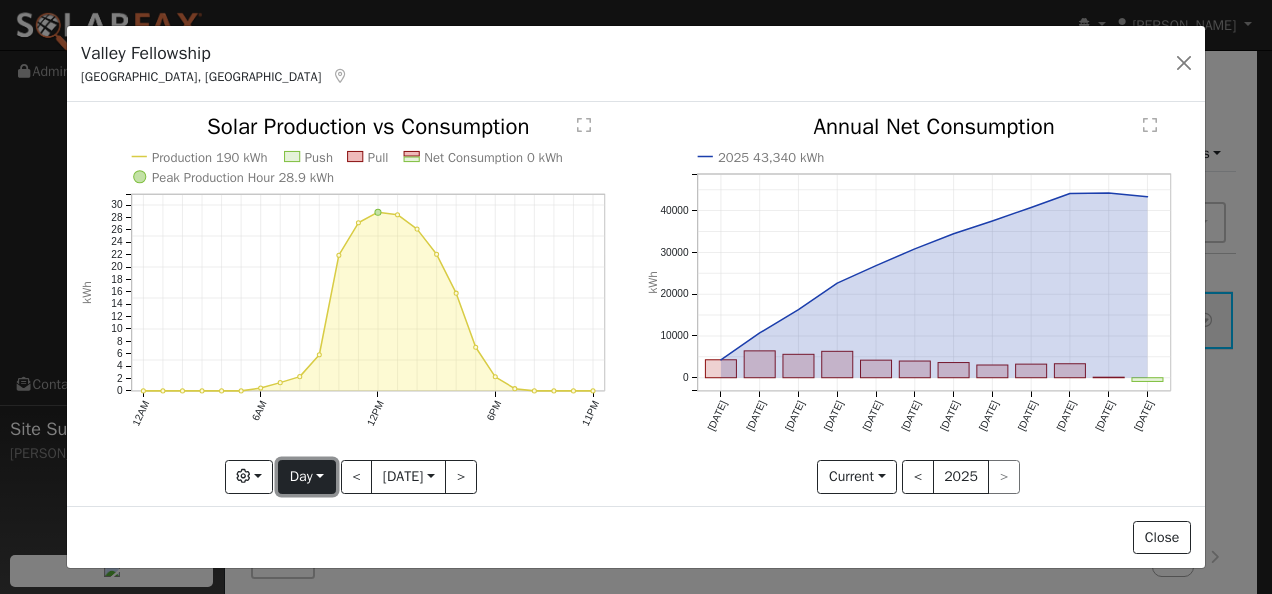 click on "Day" at bounding box center [306, 477] 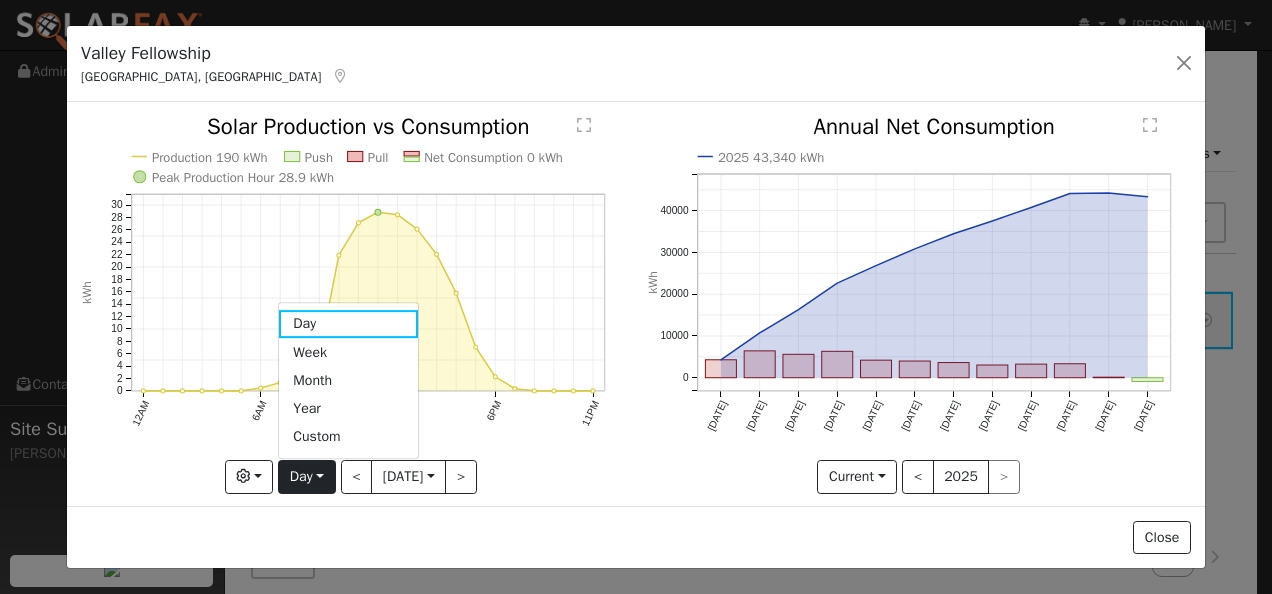 click on "2025 43,340 kWh [DATE] Aug '[DATE] Oct '[DATE] Dec '[DATE] Feb '[DATE] Apr '[DATE] Jun '25 0 10000 20000 30000 40000  Annual Net Consumption kWh onclick="" onclick="" onclick="" onclick="" onclick="" onclick="" onclick="" onclick="" onclick="" onclick="" onclick="" onclick="" onclick="" onclick="" onclick="" onclick="" onclick="" onclick="" onclick="" onclick="" onclick="" onclick="" onclick="" onclick=""" 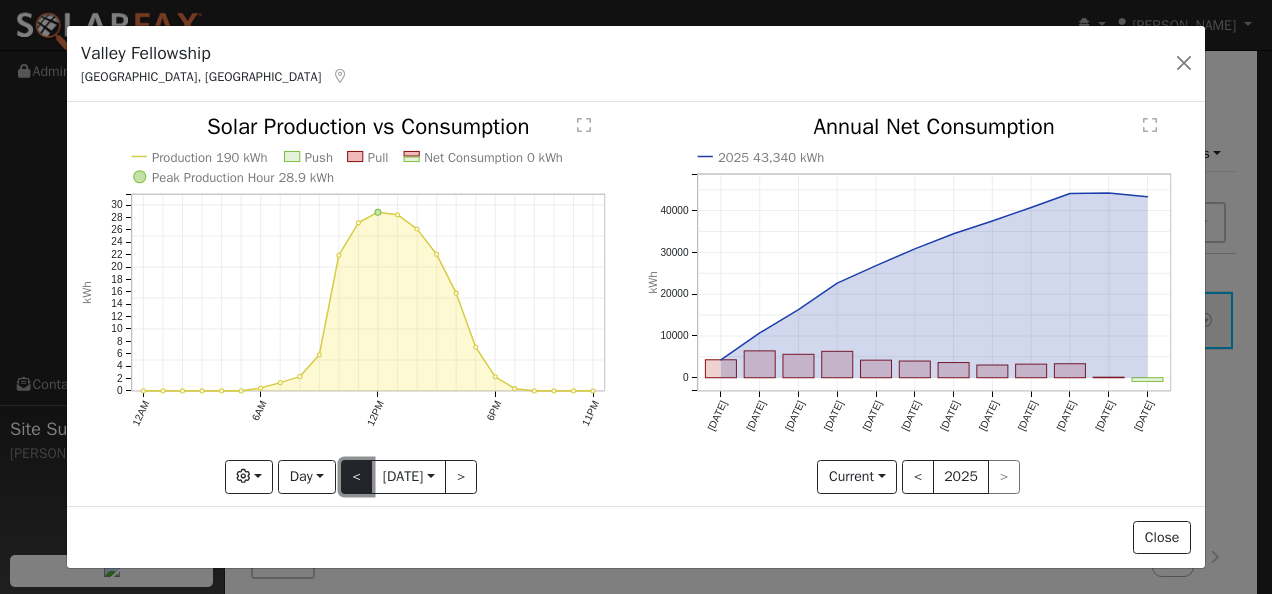 click on "<" at bounding box center [357, 477] 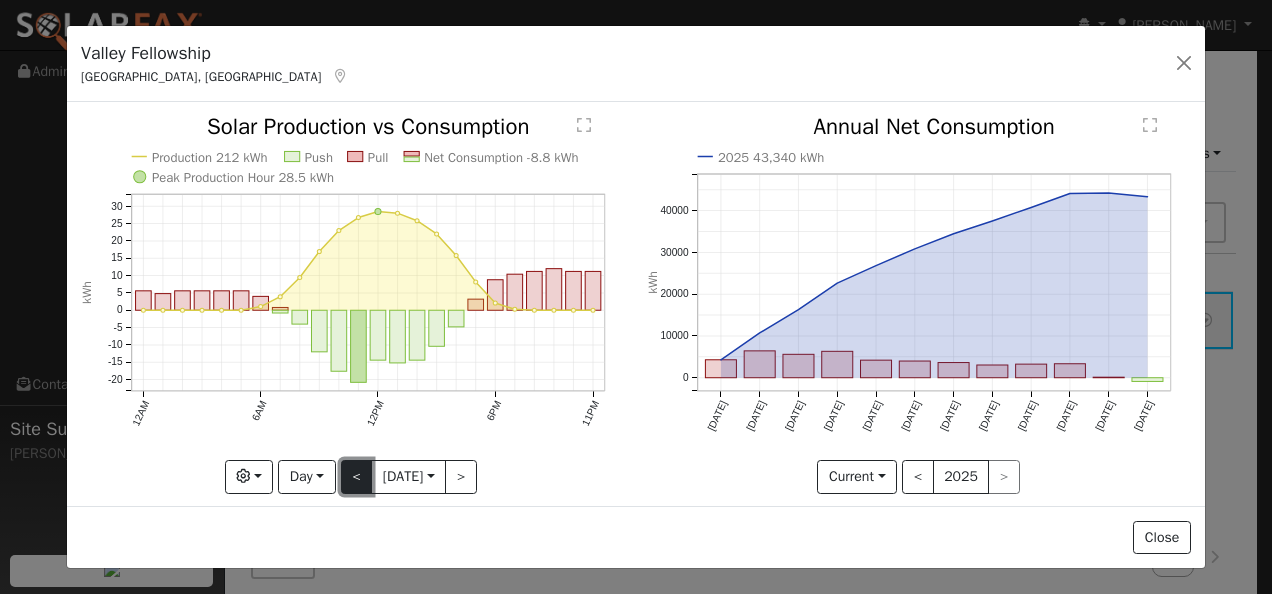 click on "<" at bounding box center [357, 477] 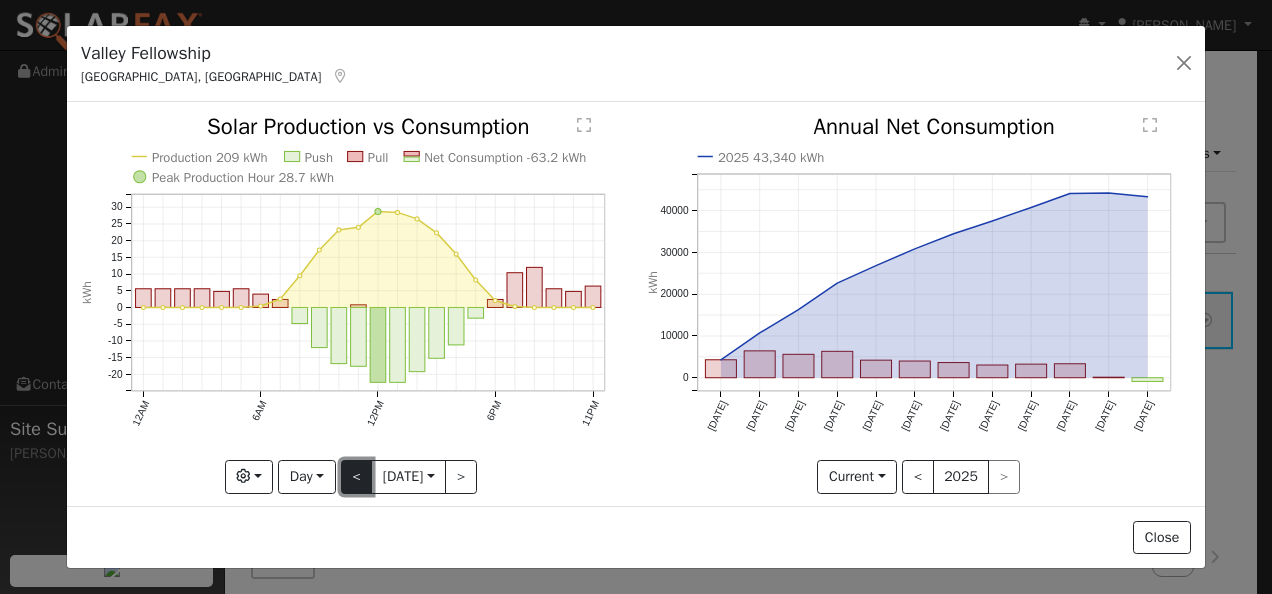 click on "<" at bounding box center [357, 477] 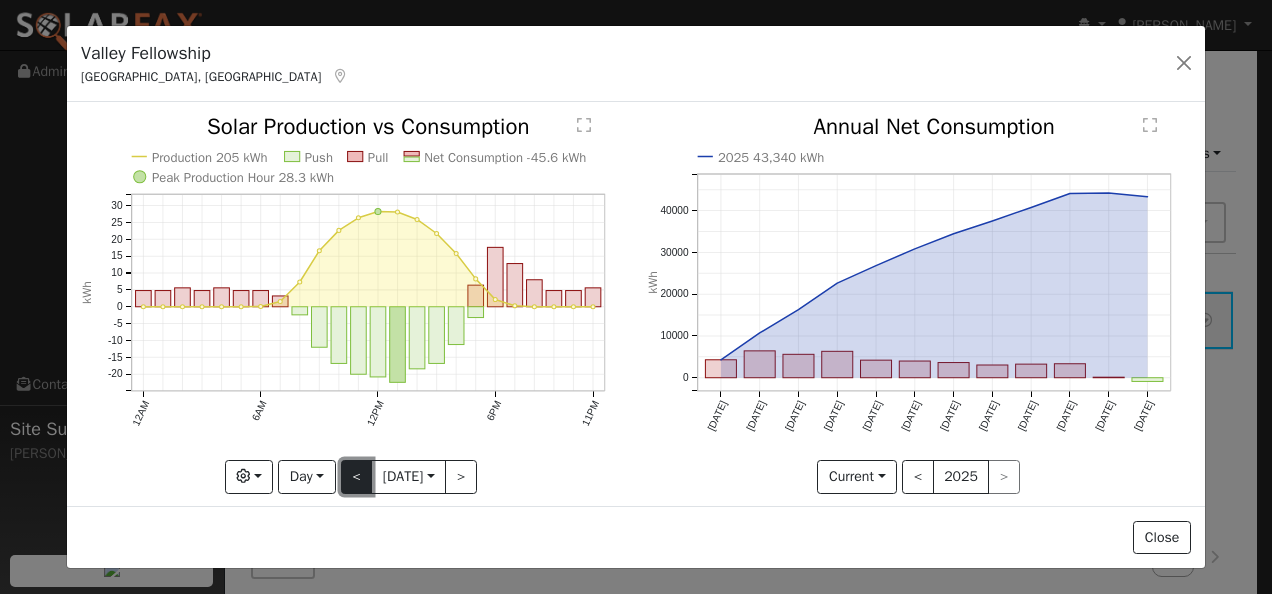click on "<" at bounding box center [357, 477] 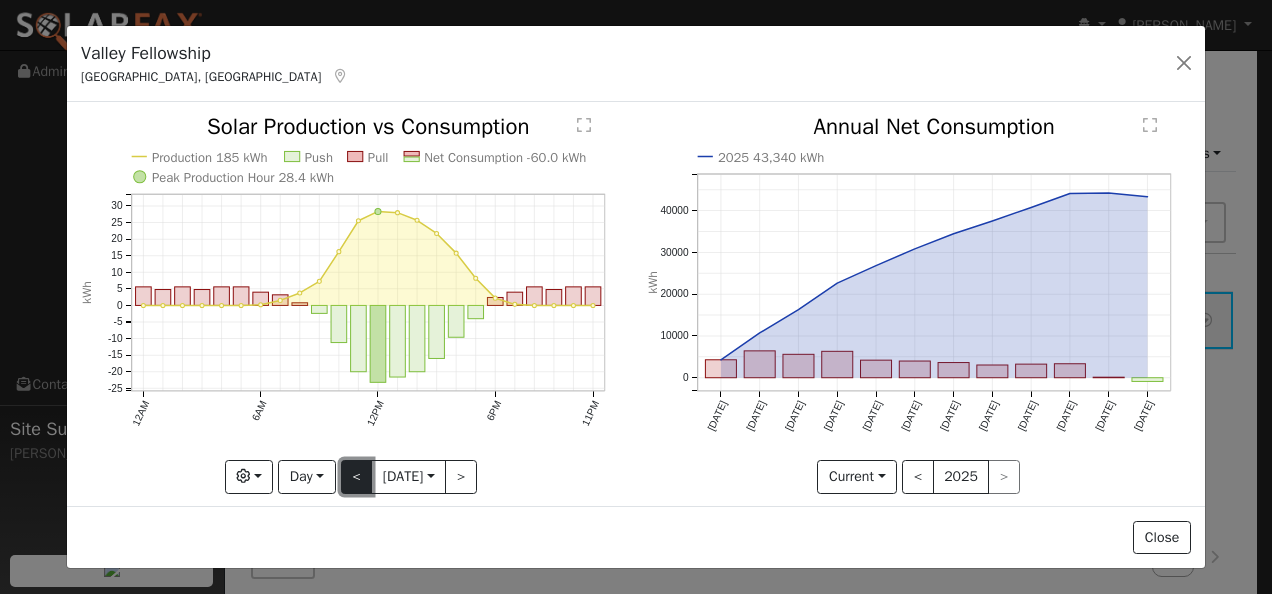 click on "<" at bounding box center (357, 477) 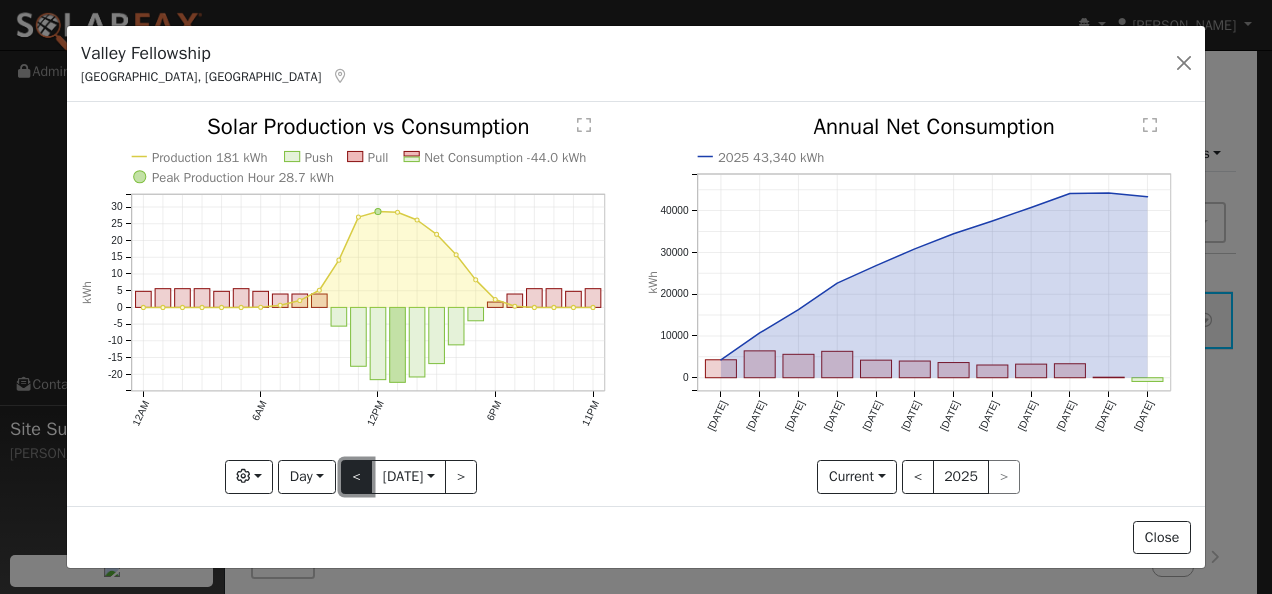 click on "<" at bounding box center [357, 477] 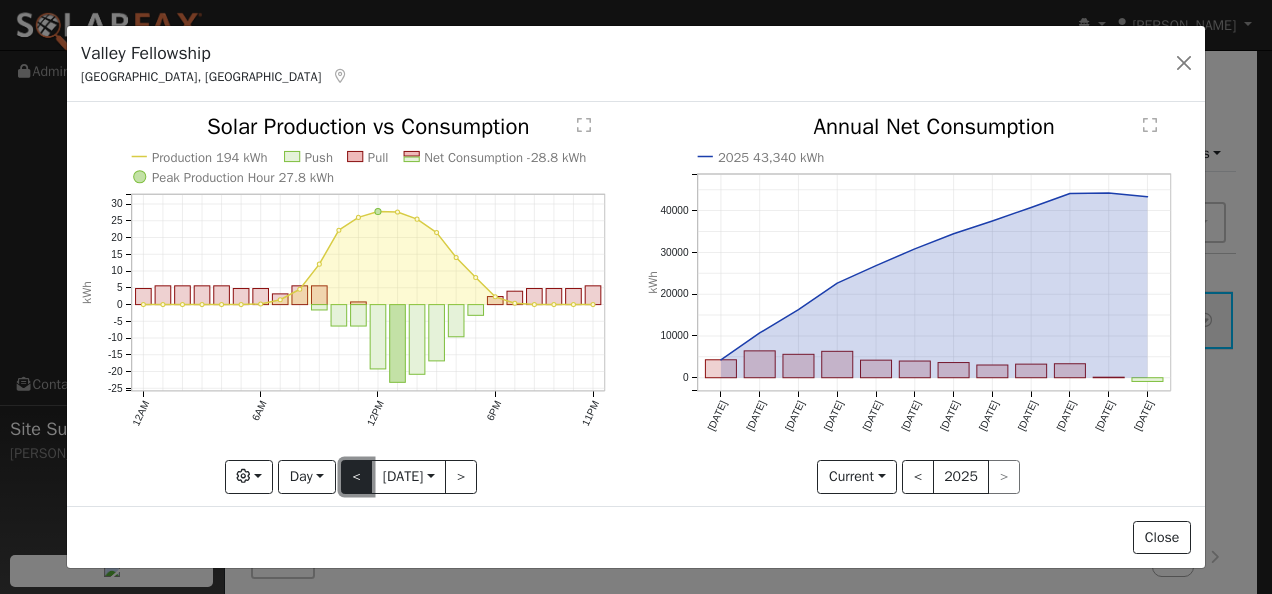 click on "<" at bounding box center [357, 477] 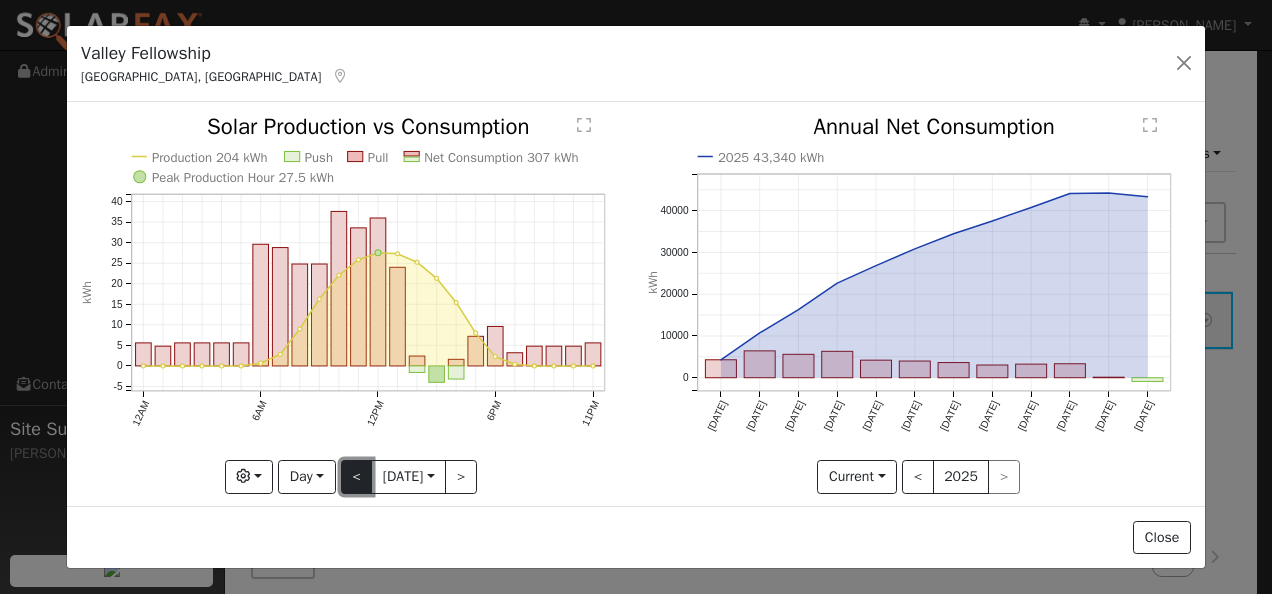 click on "<" at bounding box center (357, 477) 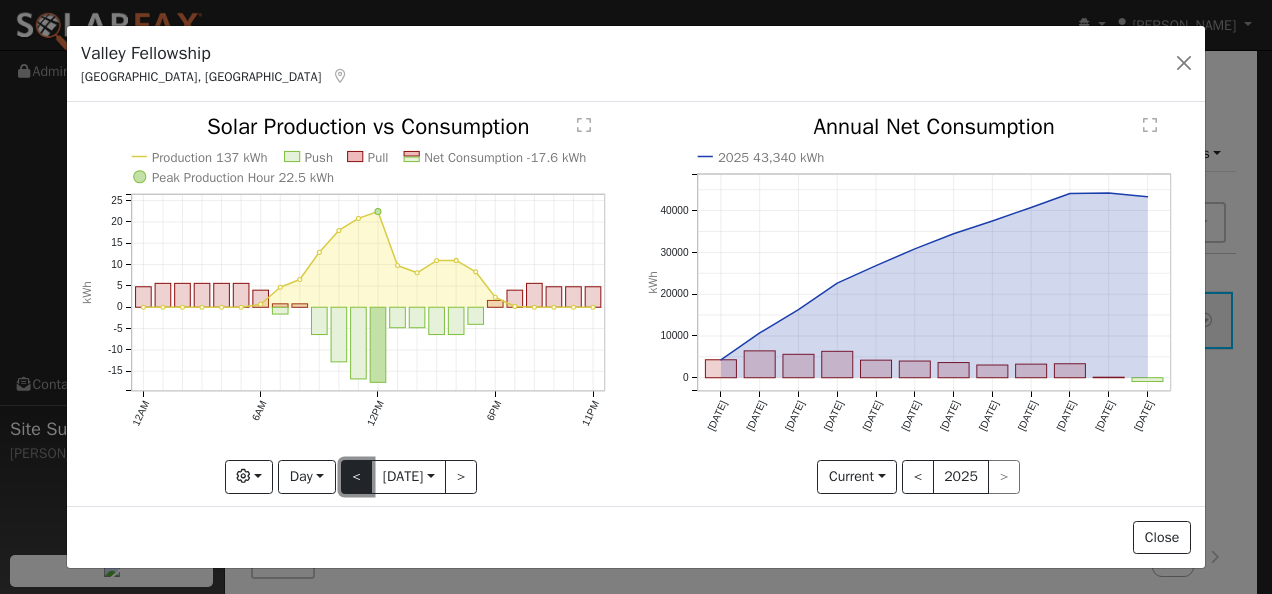 click on "<" at bounding box center (357, 477) 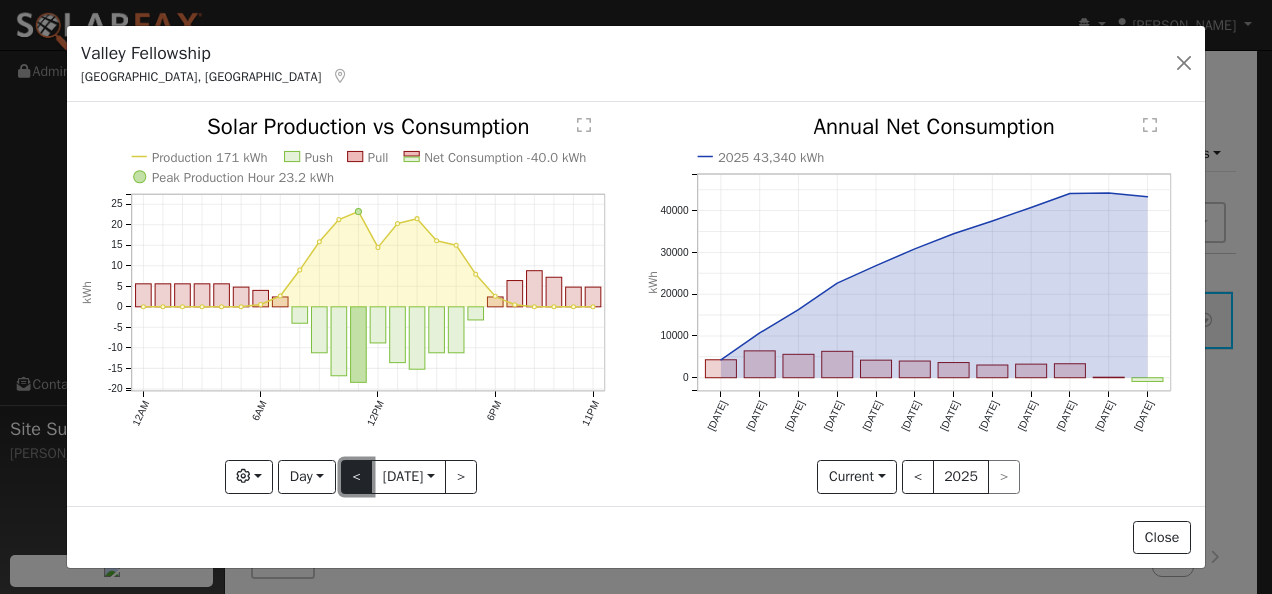 click on "<" at bounding box center (357, 477) 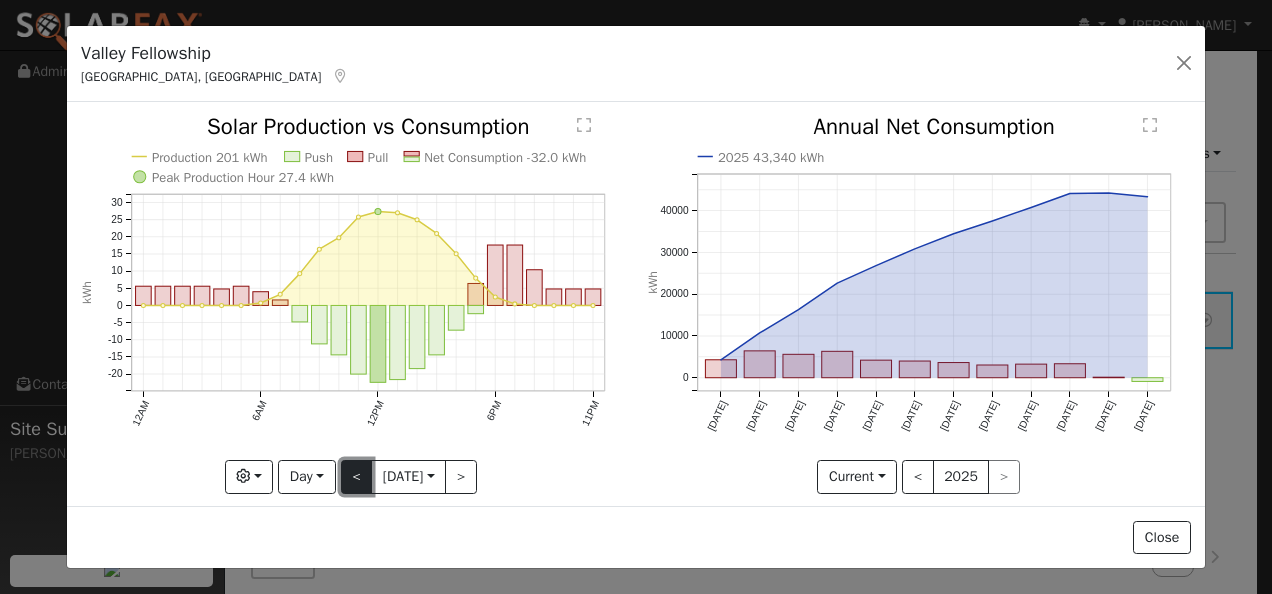 click on "<" at bounding box center (357, 477) 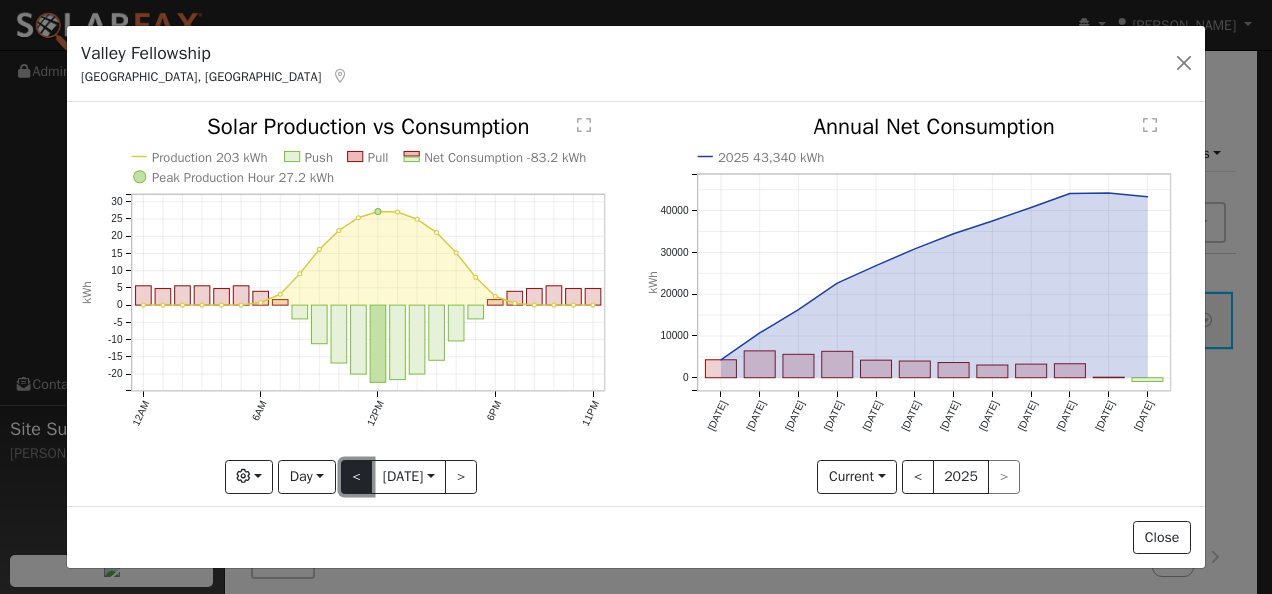 click on "<" at bounding box center (357, 477) 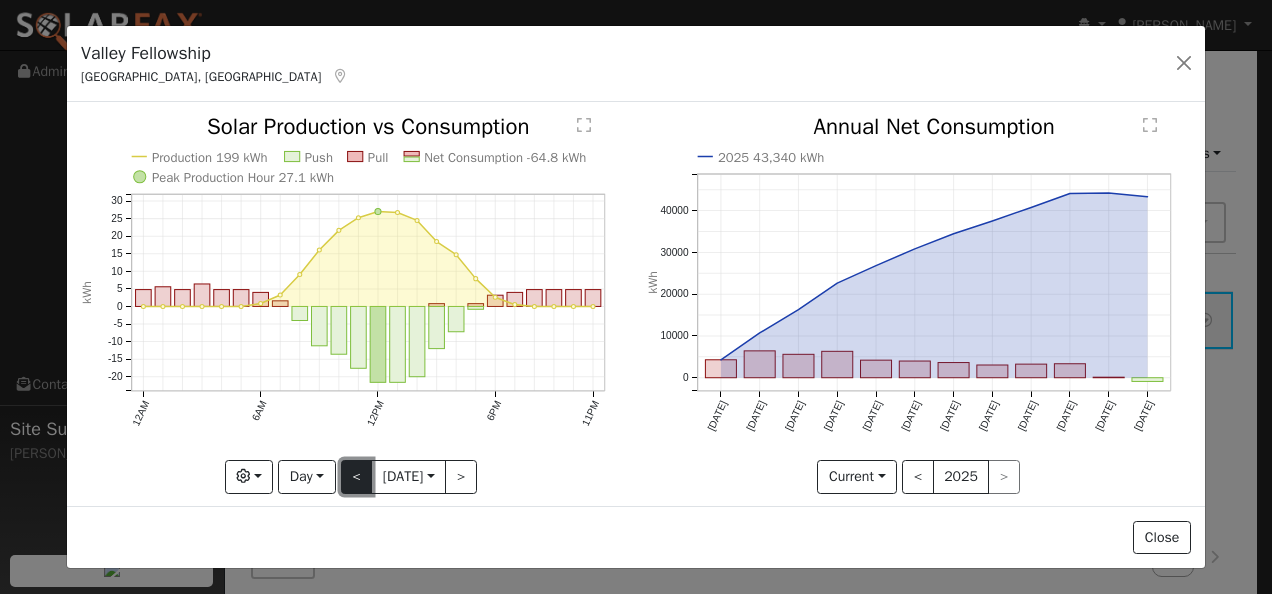 click on "<" at bounding box center (357, 477) 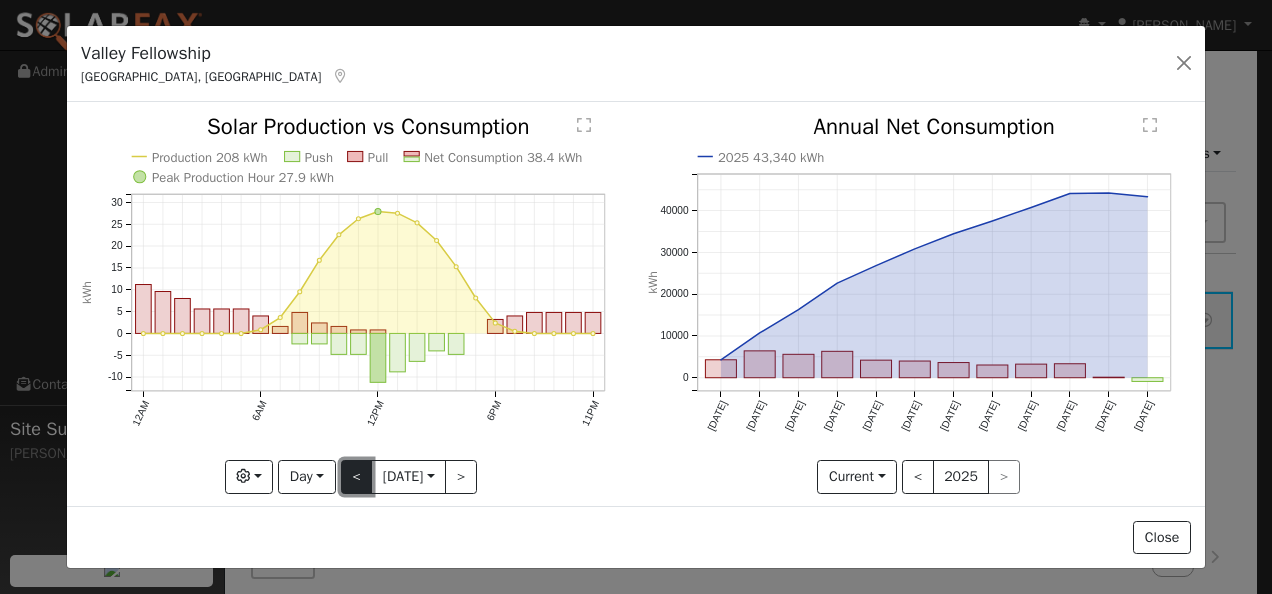click on "<" at bounding box center [357, 477] 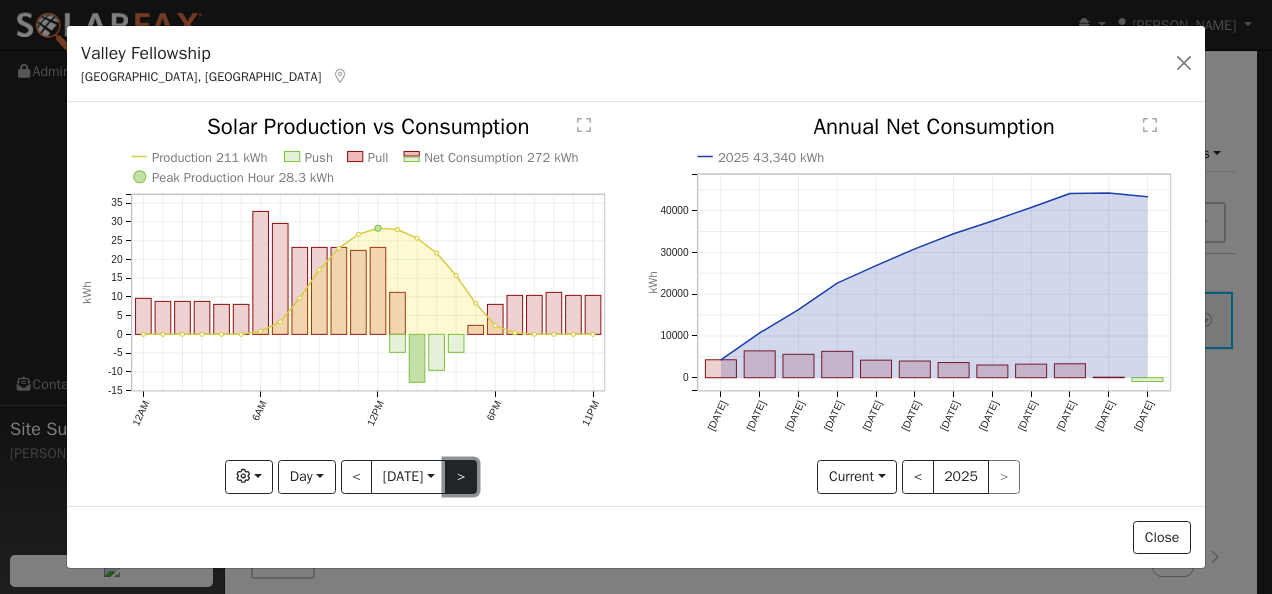 click on ">" at bounding box center [461, 477] 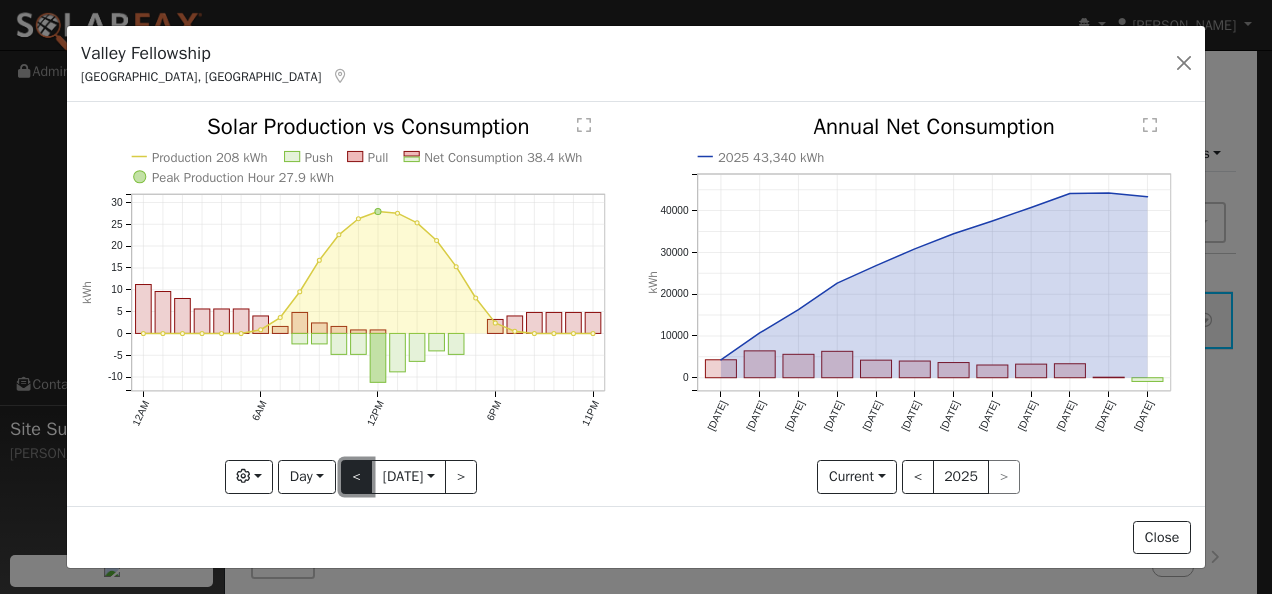 click on "<" at bounding box center (357, 477) 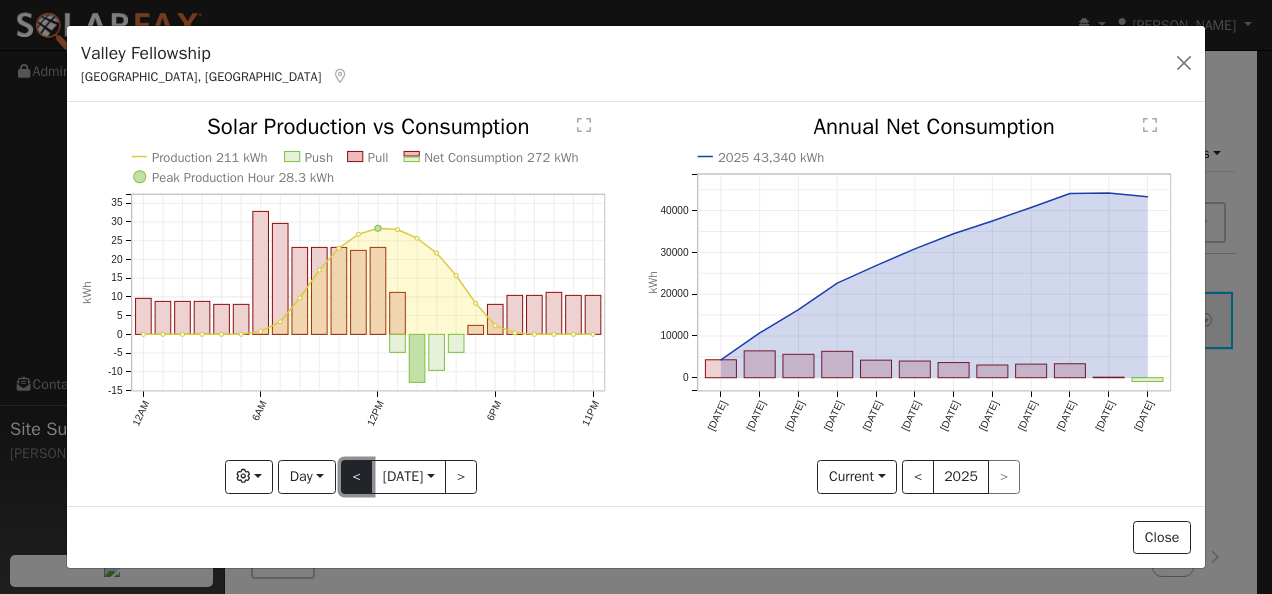 click on "<" at bounding box center (357, 477) 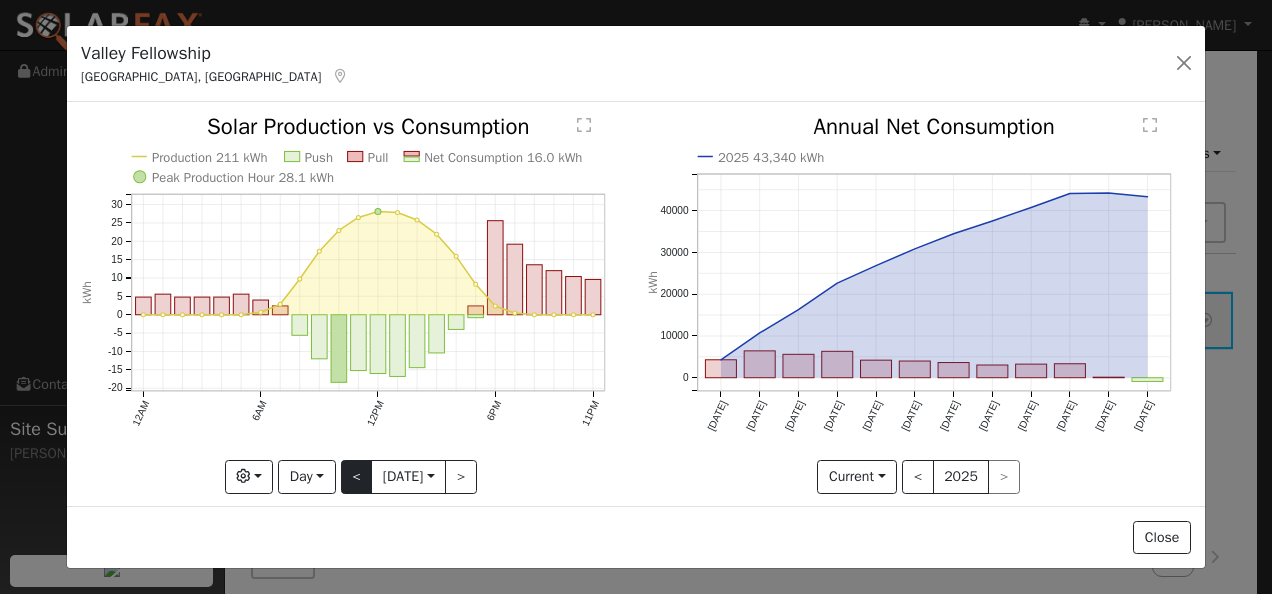 click on "Production 211 kWh Push Pull Net Consumption 16.0 kWh Peak Production Hour 28.1 kWh 12AM 6AM 12PM 6PM 11PM -20 -15 -10 -5 0 5 10 15 20 25 30  Solar Production vs Consumption kWh onclick="" onclick="" onclick="" onclick="" onclick="" onclick="" onclick="" onclick="" onclick="" onclick="" onclick="" onclick="" onclick="" onclick="" onclick="" onclick="" onclick="" onclick="" onclick="" onclick="" onclick="" onclick="" onclick="" onclick="" onclick="" onclick="" onclick="" onclick="" onclick="" onclick="" onclick="" onclick="" onclick="" onclick="" onclick="" onclick="" onclick="" onclick="" onclick="" onclick="" onclick="" onclick="" onclick="" onclick="" onclick="" onclick="" onclick="" onclick="" onclick="" onclick="" onclick="" onclick="" onclick="" onclick="" onclick="" onclick="" onclick="" onclick="" onclick="" onclick="" onclick="" onclick="" onclick="" onclick="" onclick="" onclick="" onclick="" onclick="" onclick="" onclick="" onclick="" onclick="" Graphs Solar Production Previous Year Consumption $" 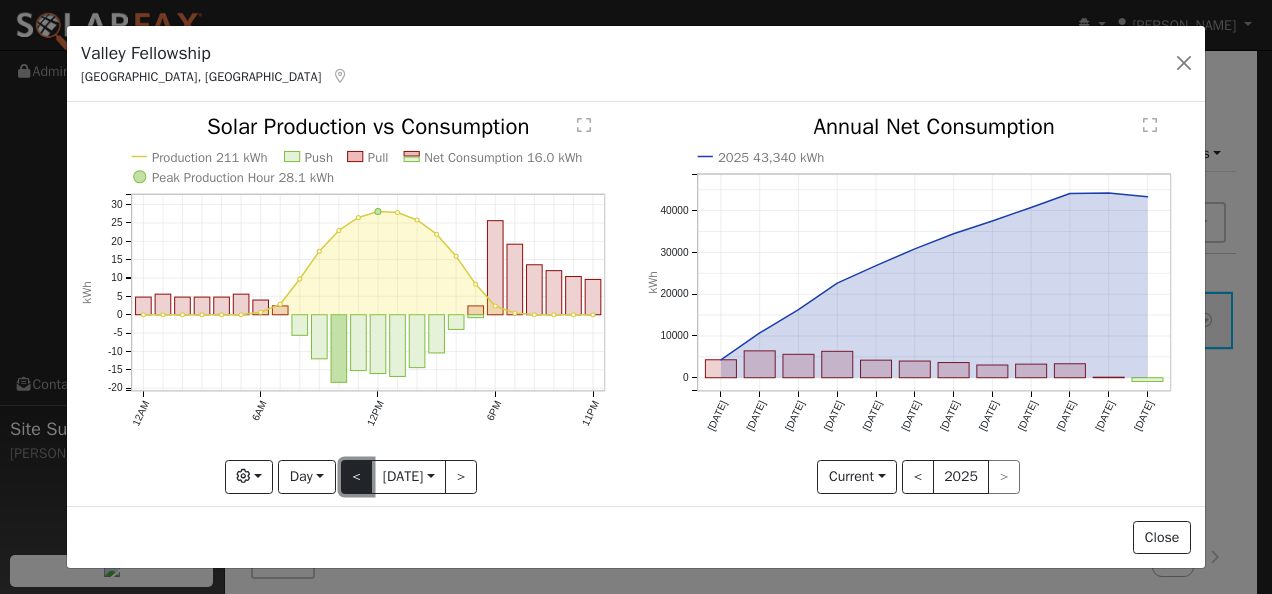 click on "<" at bounding box center [357, 477] 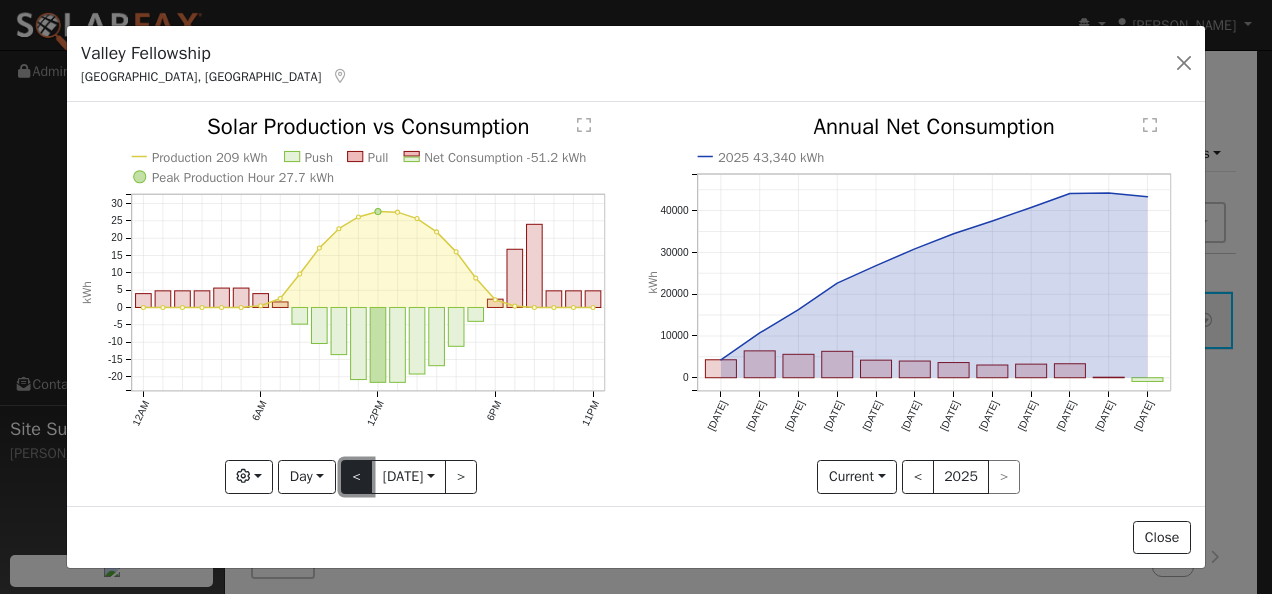 click on "<" at bounding box center [357, 477] 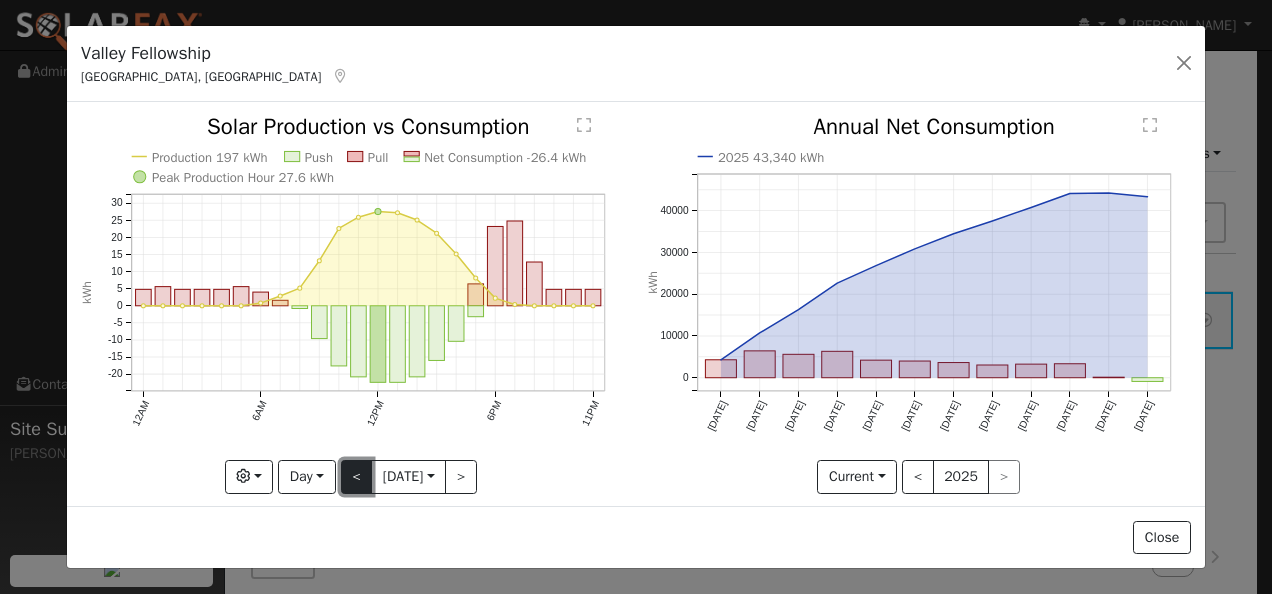 click on "<" at bounding box center (357, 477) 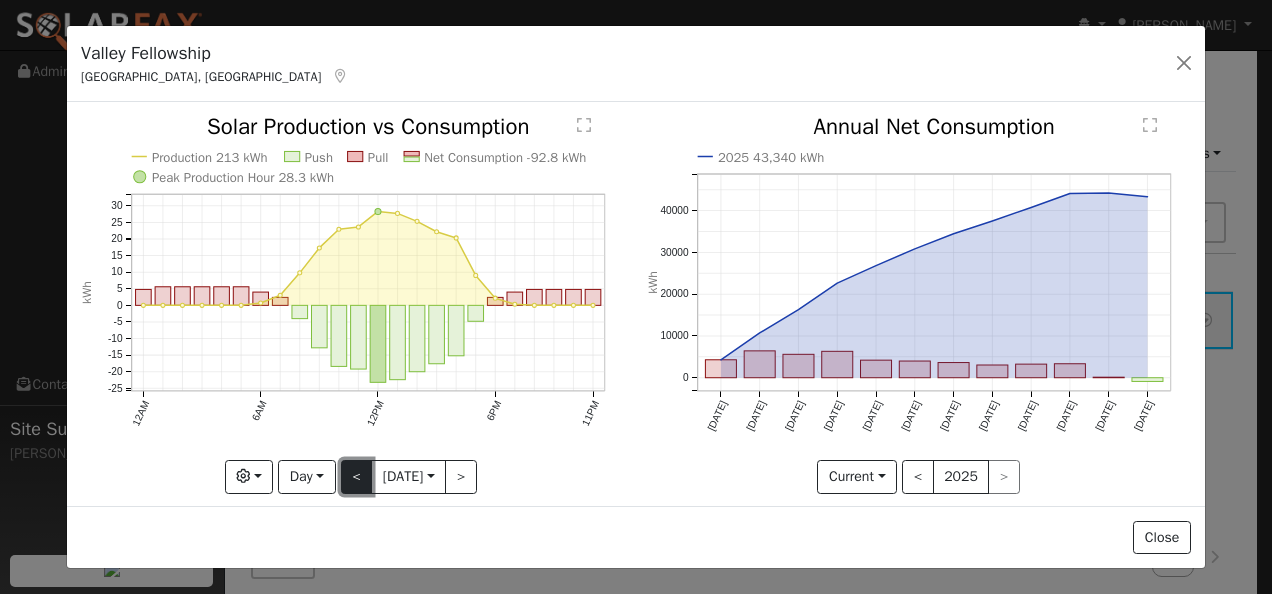 click on "<" at bounding box center (357, 477) 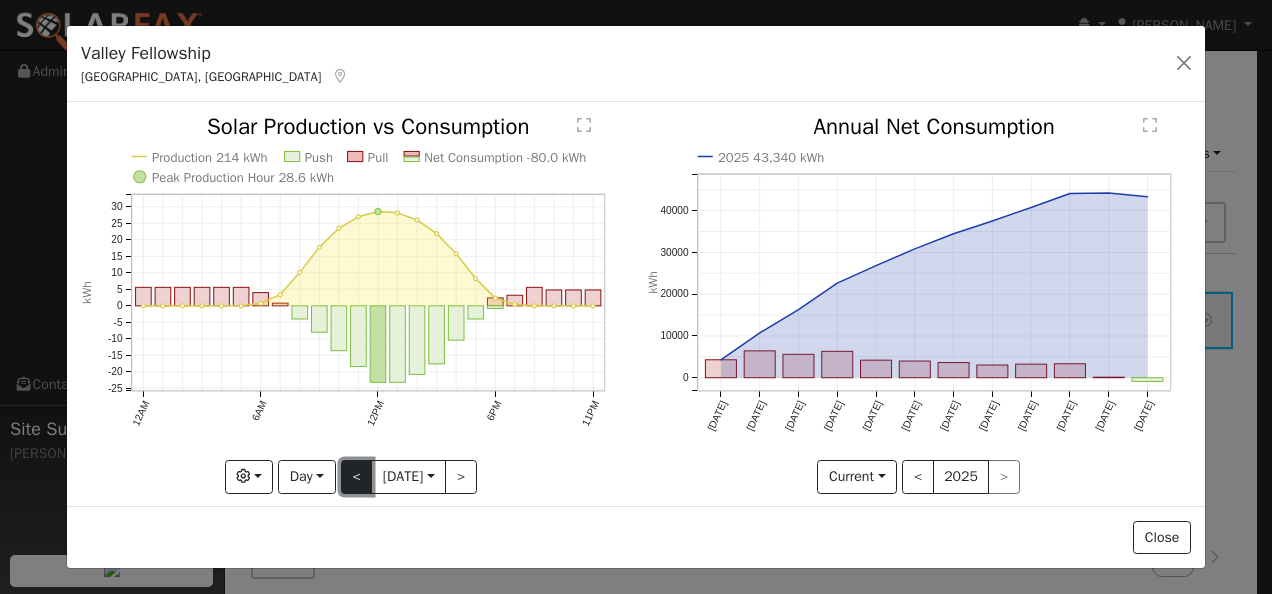 click on "<" at bounding box center [357, 477] 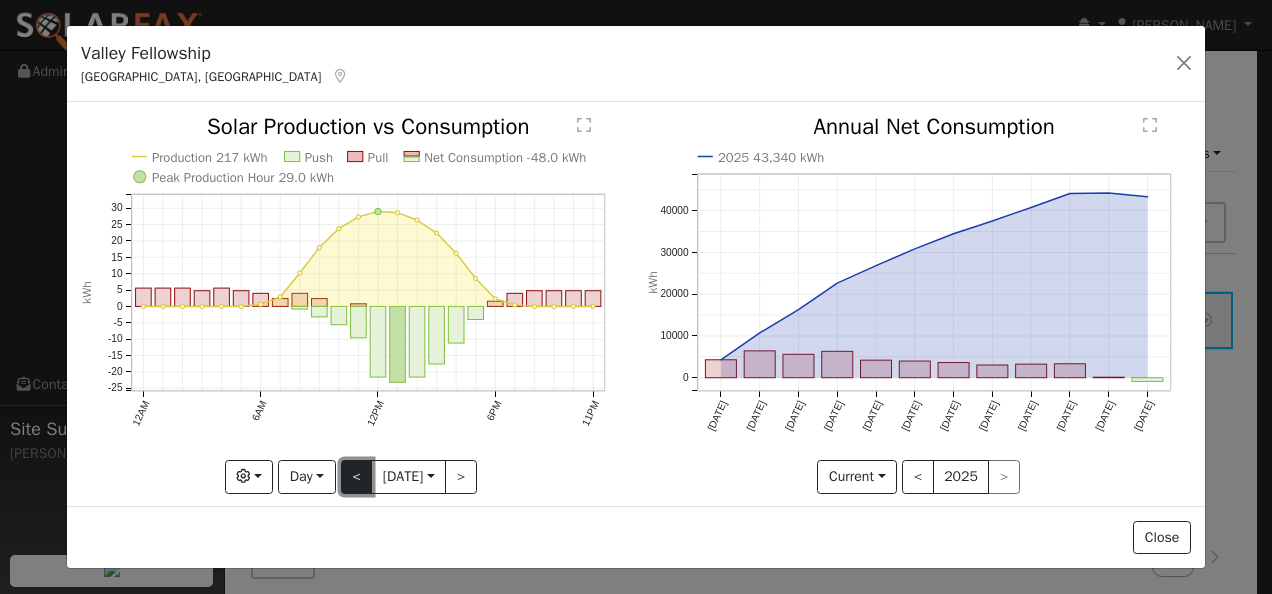 click on "<" at bounding box center (357, 477) 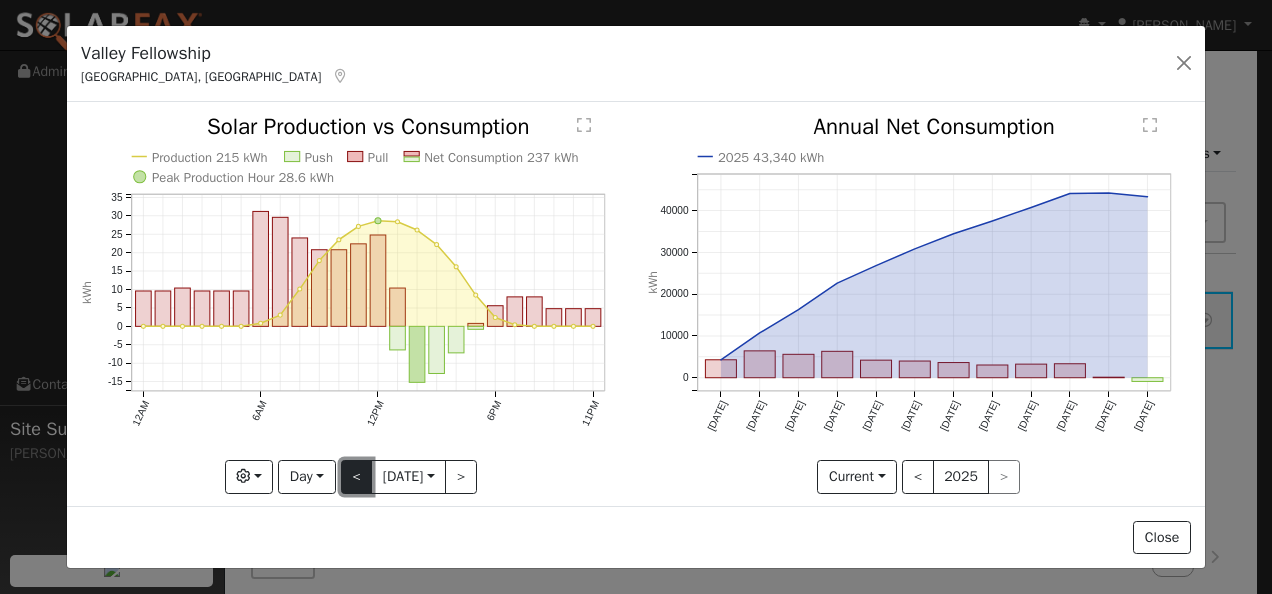 click on "<" at bounding box center (357, 477) 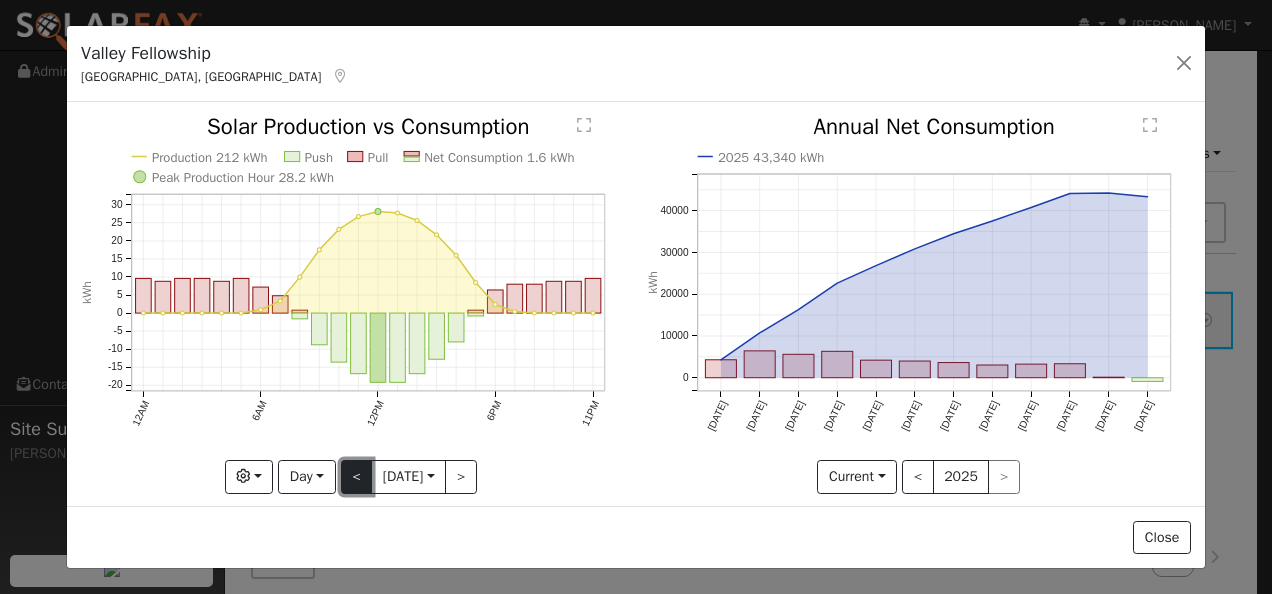 click on "<" at bounding box center (357, 477) 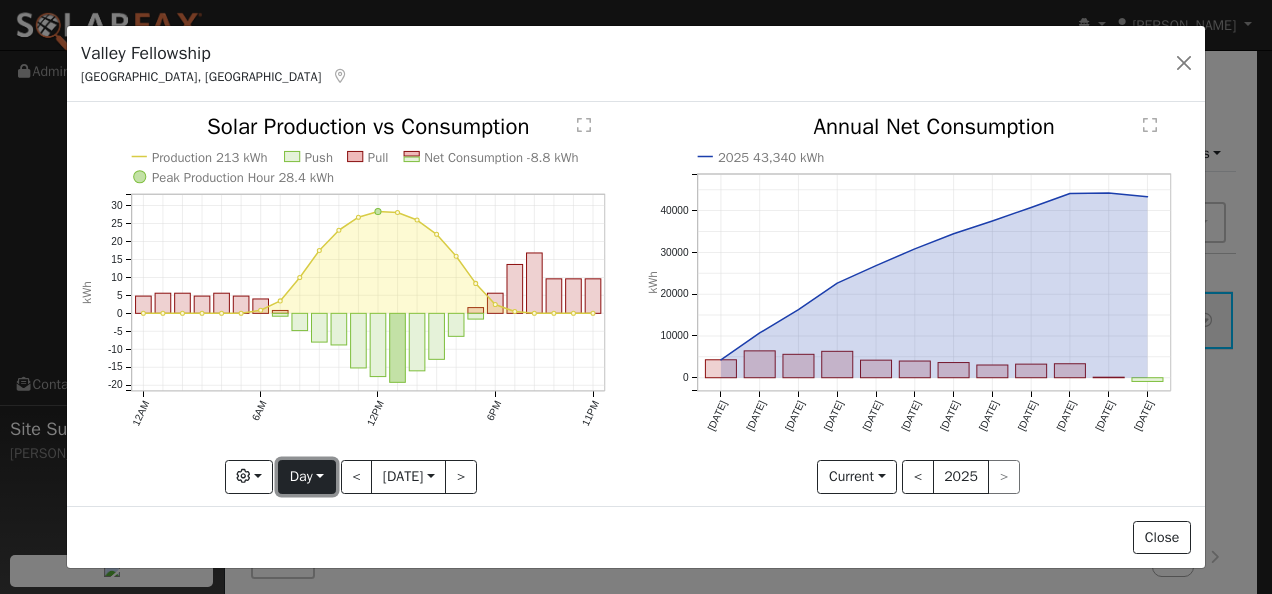 click on "Day" at bounding box center (306, 477) 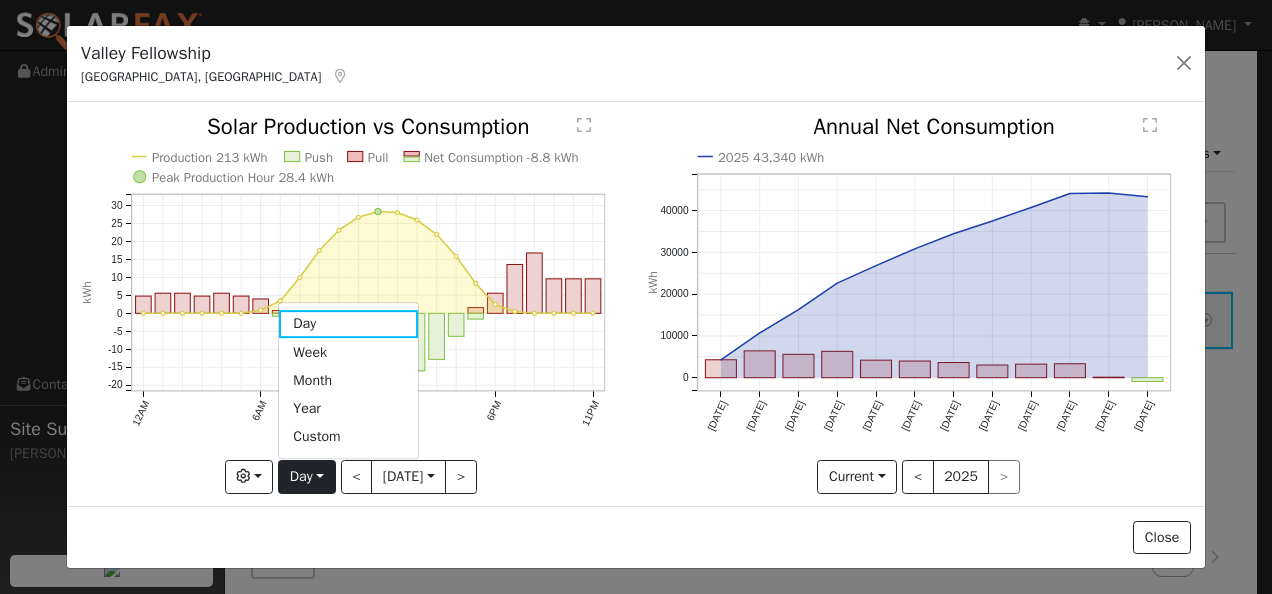 click on "2025 43,340 kWh [DATE] Aug '[DATE] Oct '[DATE] Dec '[DATE] Feb '[DATE] Apr '[DATE] Jun '25 0 10000 20000 30000 40000  Annual Net Consumption kWh onclick="" onclick="" onclick="" onclick="" onclick="" onclick="" onclick="" onclick="" onclick="" onclick="" onclick="" onclick="" onclick="" onclick="" onclick="" onclick="" onclick="" onclick="" onclick="" onclick="" onclick="" onclick="" onclick="" onclick=""" 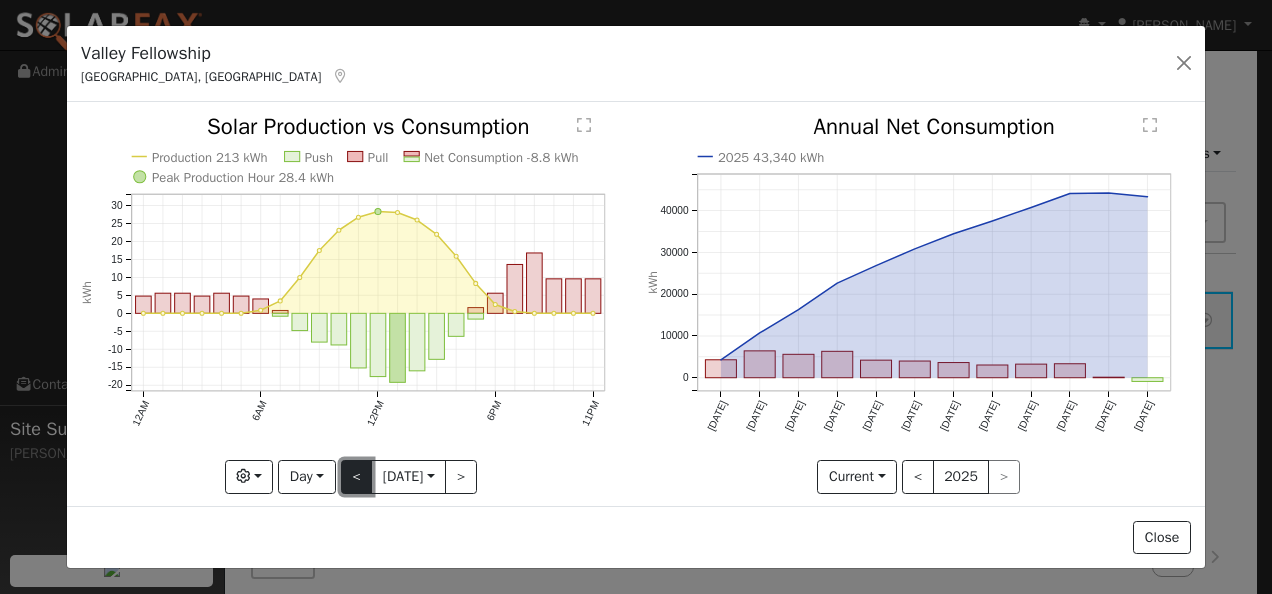click on "<" at bounding box center (357, 477) 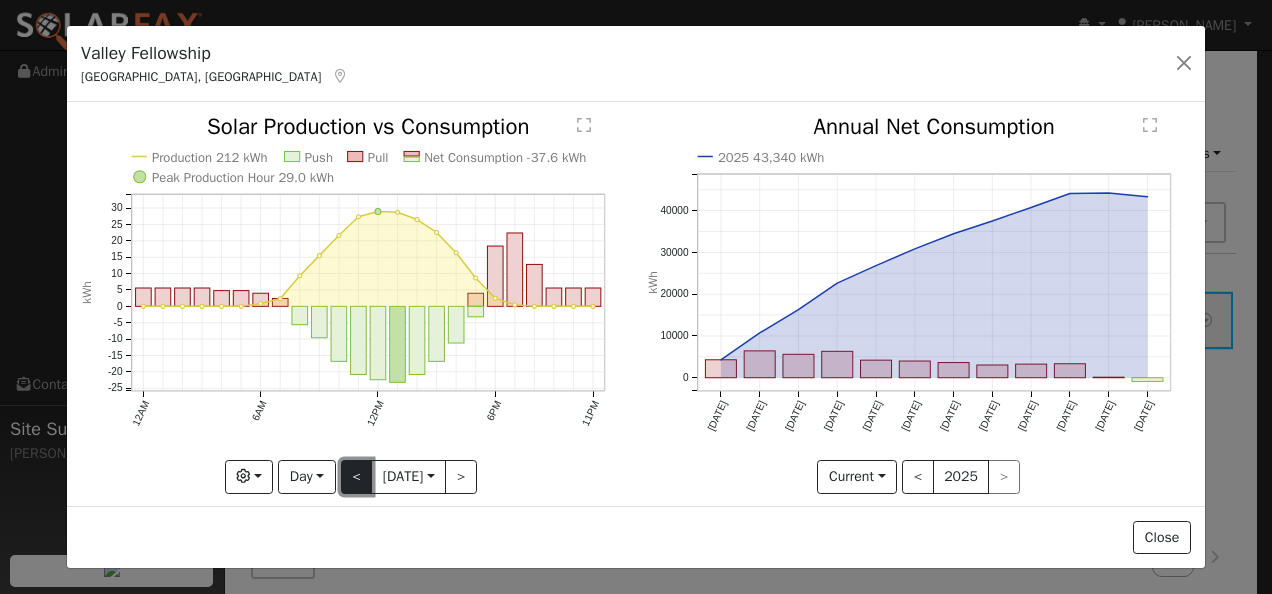 click on "<" at bounding box center (357, 477) 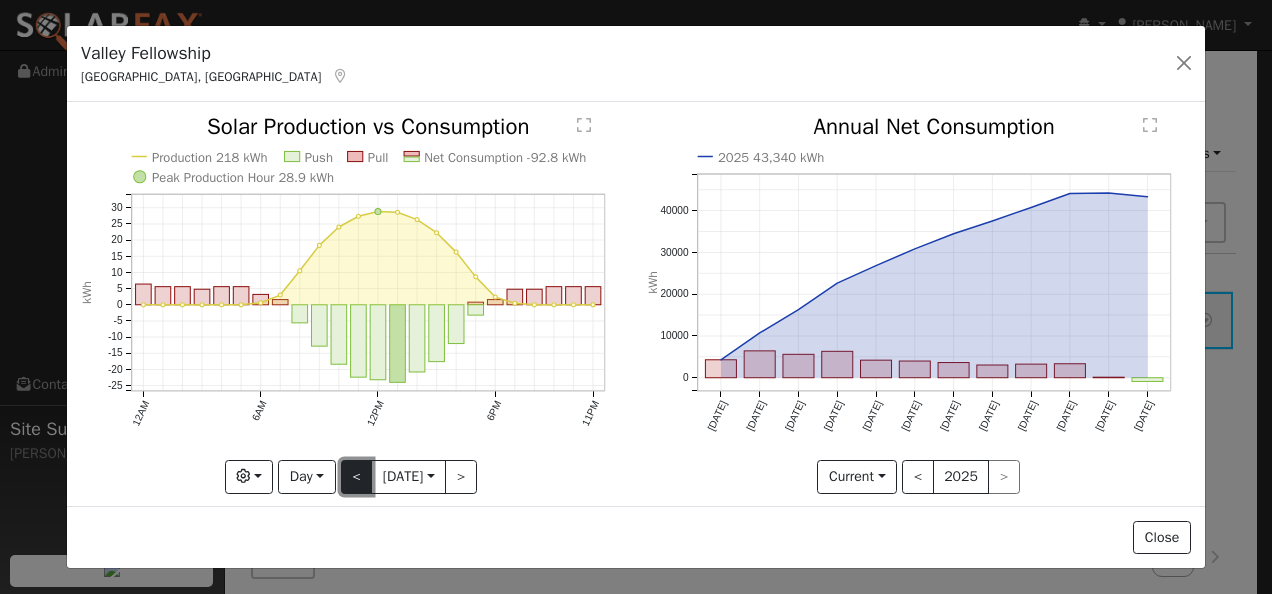 click on "<" at bounding box center (357, 477) 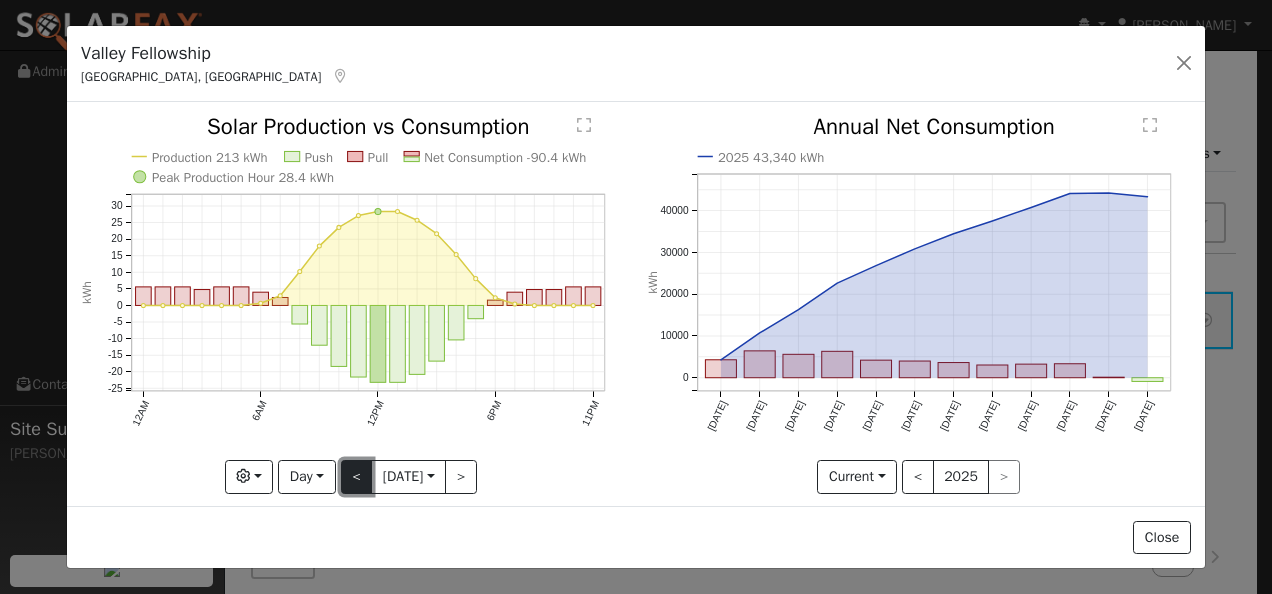 click on "<" at bounding box center (357, 477) 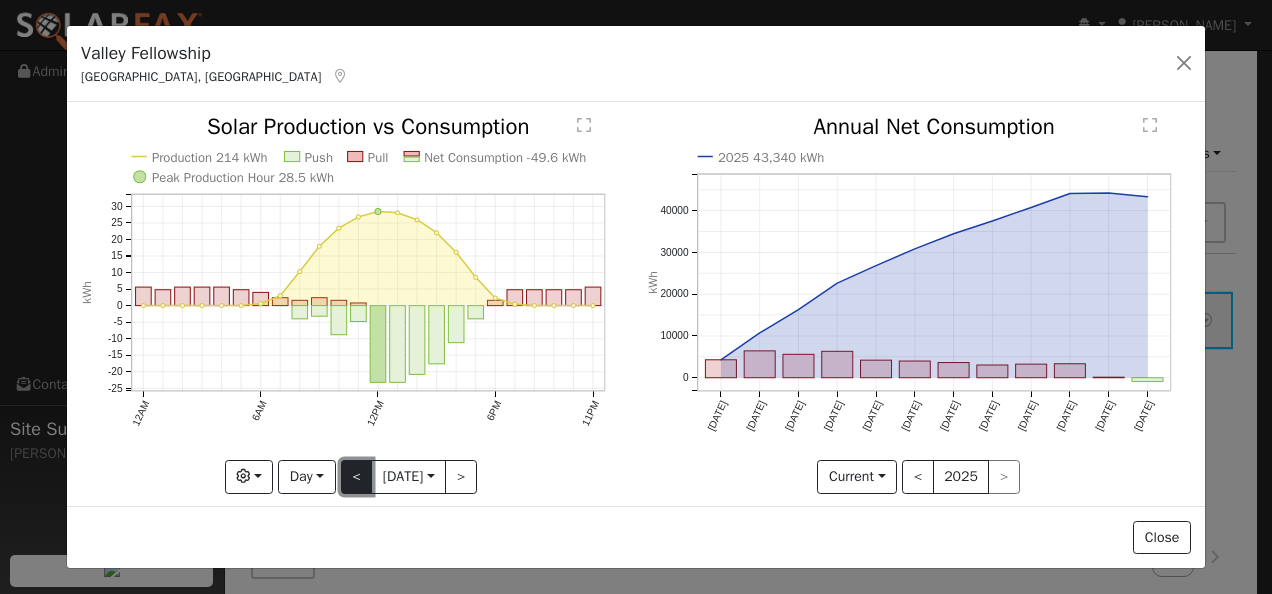 click on "<" at bounding box center [357, 477] 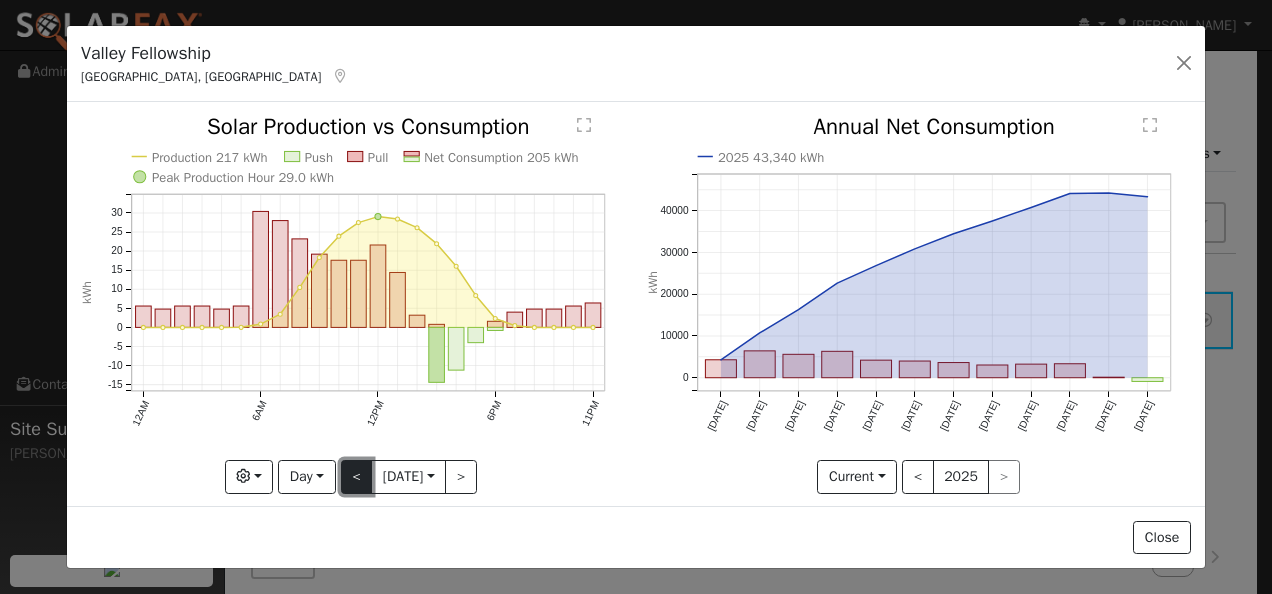 click on "<" at bounding box center (357, 477) 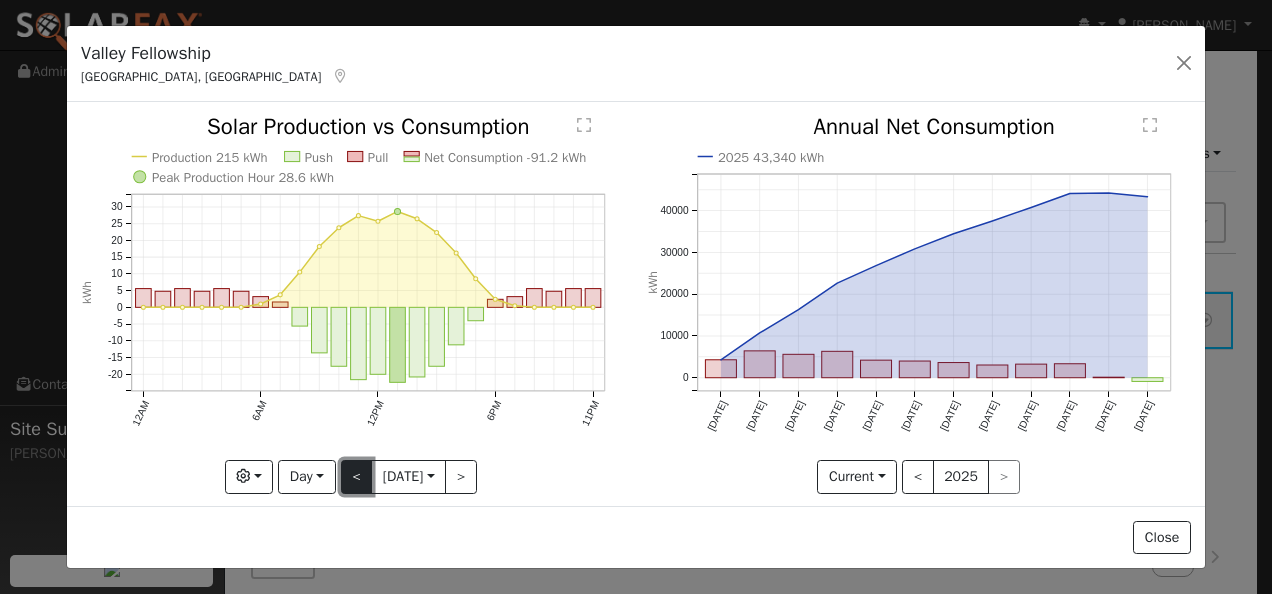 click on "<" at bounding box center [357, 477] 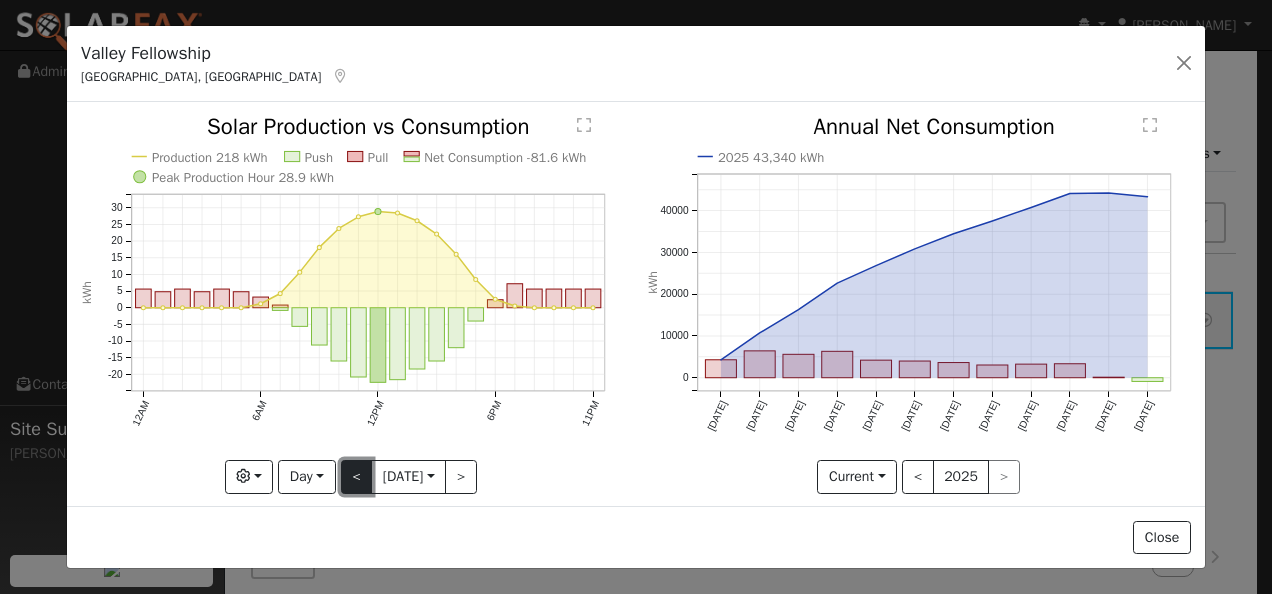 click on "<" at bounding box center [357, 477] 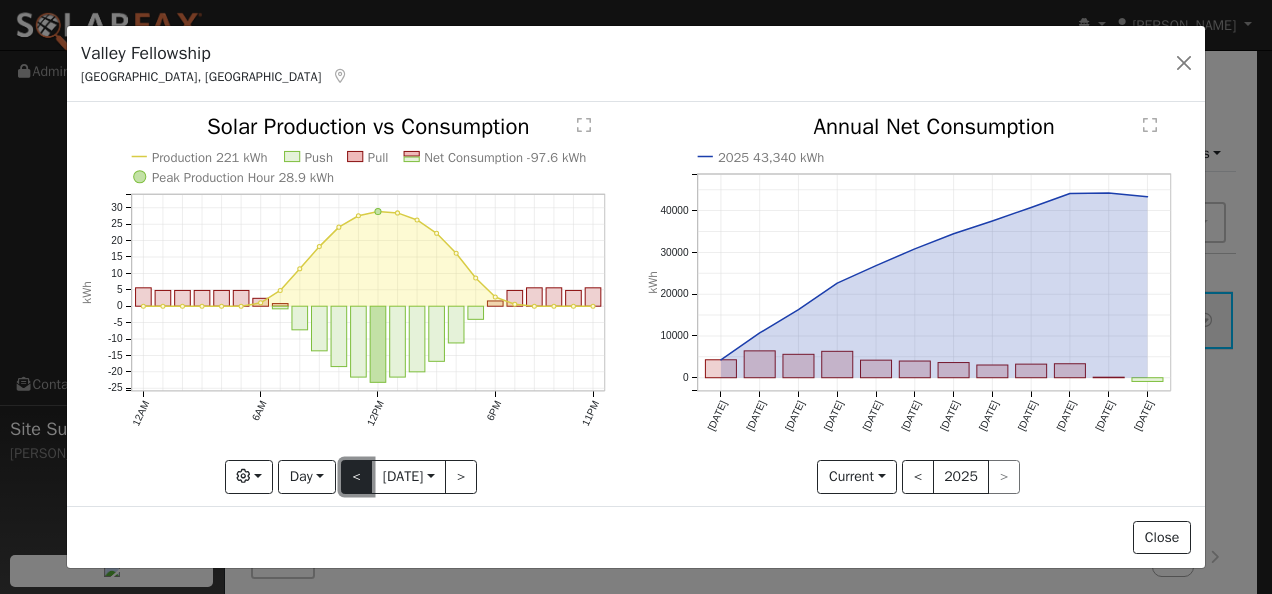 click on "<" at bounding box center (357, 477) 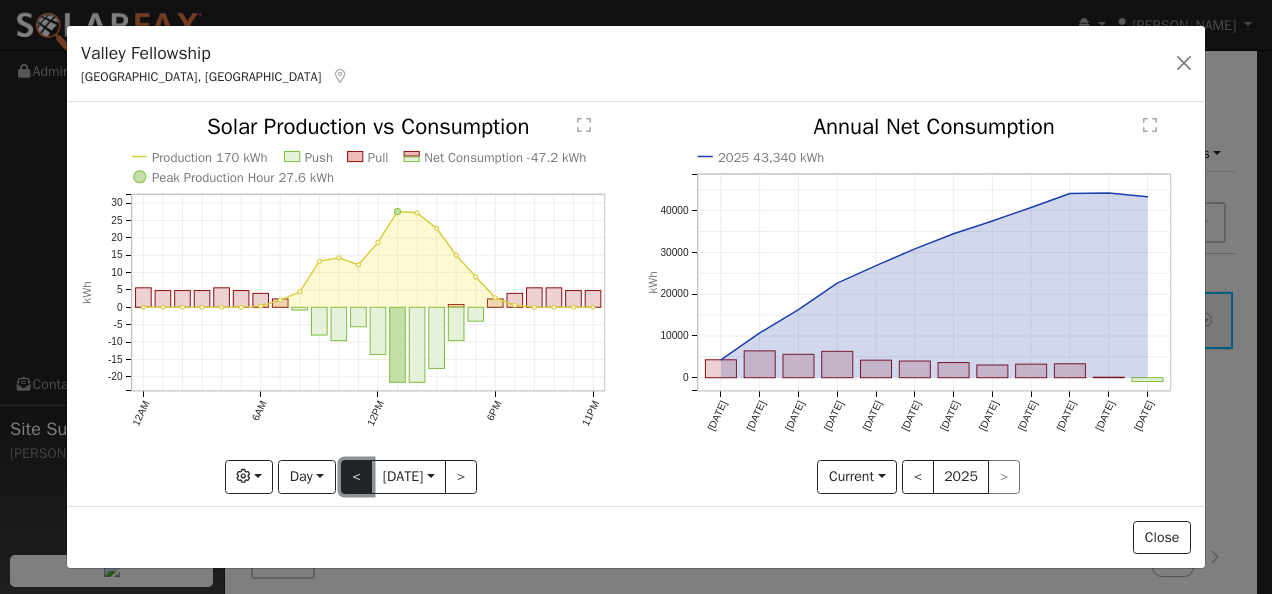 click on "<" at bounding box center (357, 477) 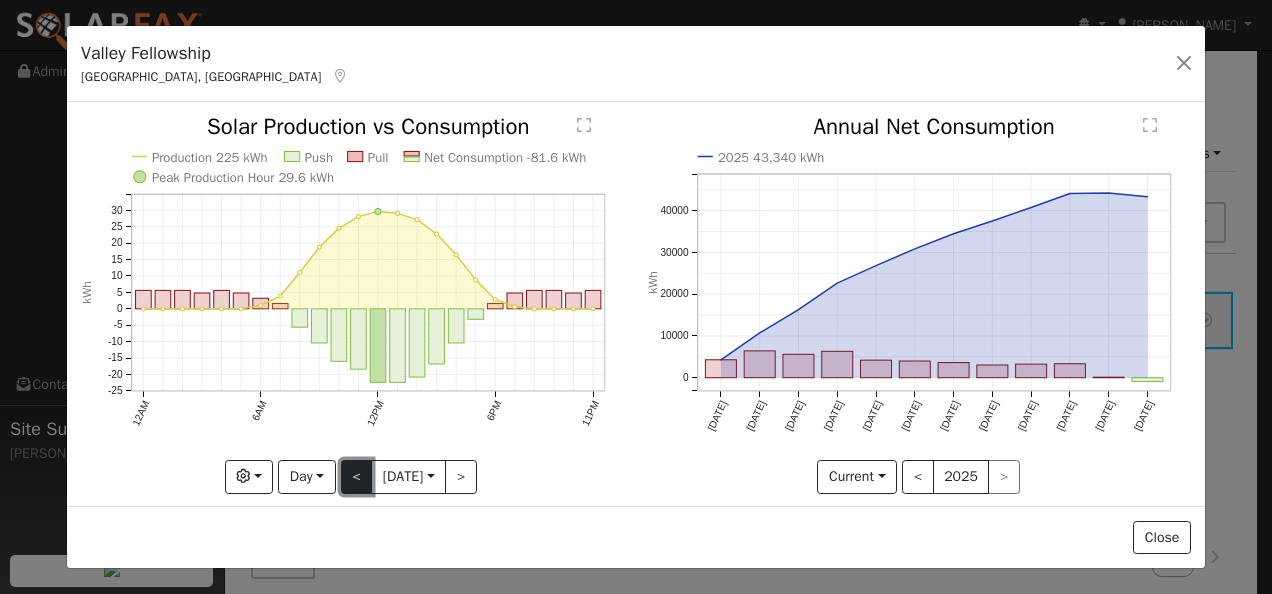 click on "<" at bounding box center (357, 477) 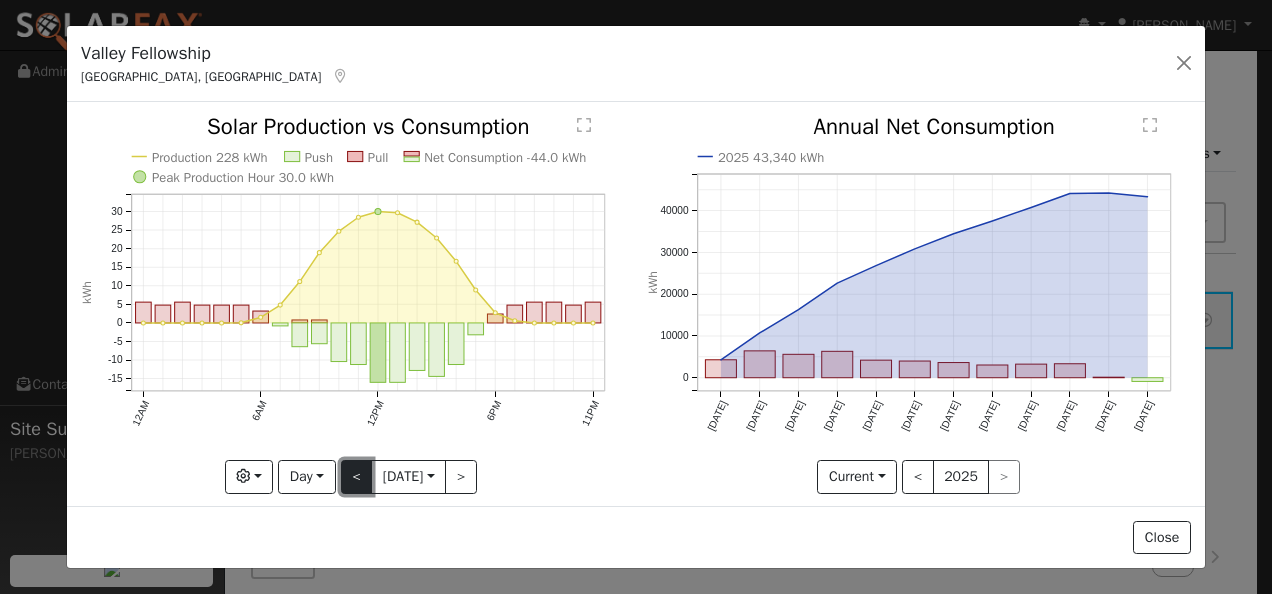 click on "<" at bounding box center (357, 477) 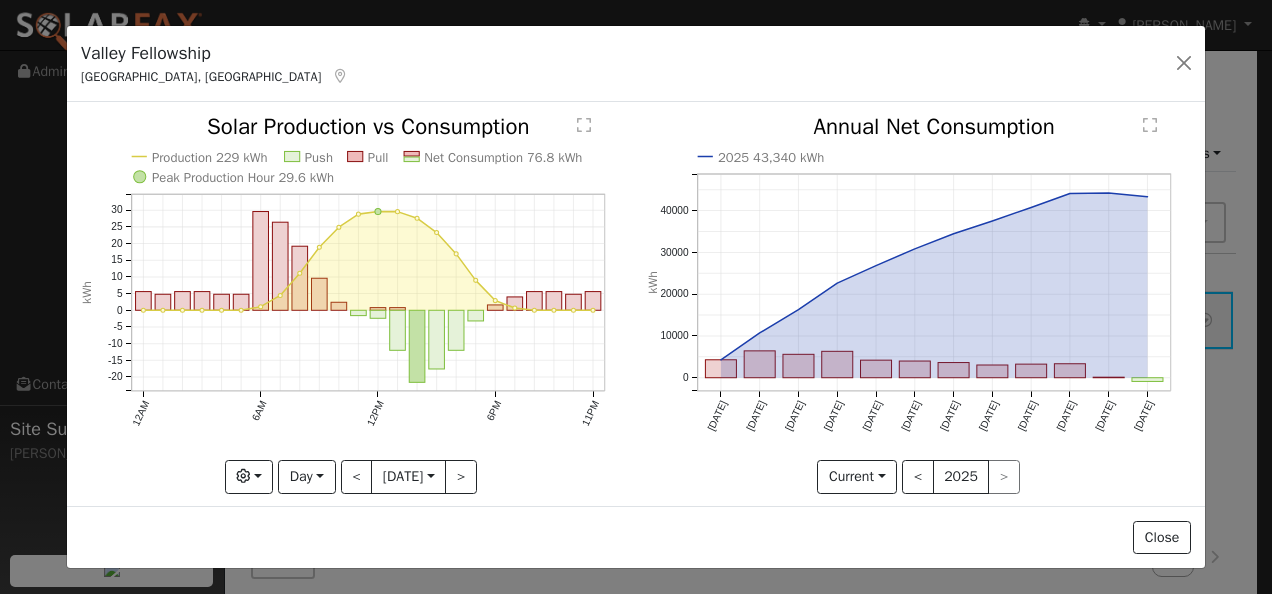 click on "Production 229 kWh Push Pull Net Consumption 76.8 kWh Peak Production Hour 29.6 kWh 12AM 6AM 12PM 6PM 11PM -20 -15 -10 -5 0 5 10 15 20 25 30  Solar Production vs Consumption kWh onclick="" onclick="" onclick="" onclick="" onclick="" onclick="" onclick="" onclick="" onclick="" onclick="" onclick="" onclick="" onclick="" onclick="" onclick="" onclick="" onclick="" onclick="" onclick="" onclick="" onclick="" onclick="" onclick="" onclick="" onclick="" onclick="" onclick="" onclick="" onclick="" onclick="" onclick="" onclick="" onclick="" onclick="" onclick="" onclick="" onclick="" onclick="" onclick="" onclick="" onclick="" onclick="" onclick="" onclick="" onclick="" onclick="" onclick="" onclick="" onclick="" onclick="" onclick="" onclick="" onclick="" onclick="" onclick="" onclick="" onclick="" onclick="" onclick="" onclick="" onclick="" onclick="" onclick="" onclick="" onclick="" onclick="" onclick="" onclick="" onclick="" onclick="" onclick="" onclick=""" 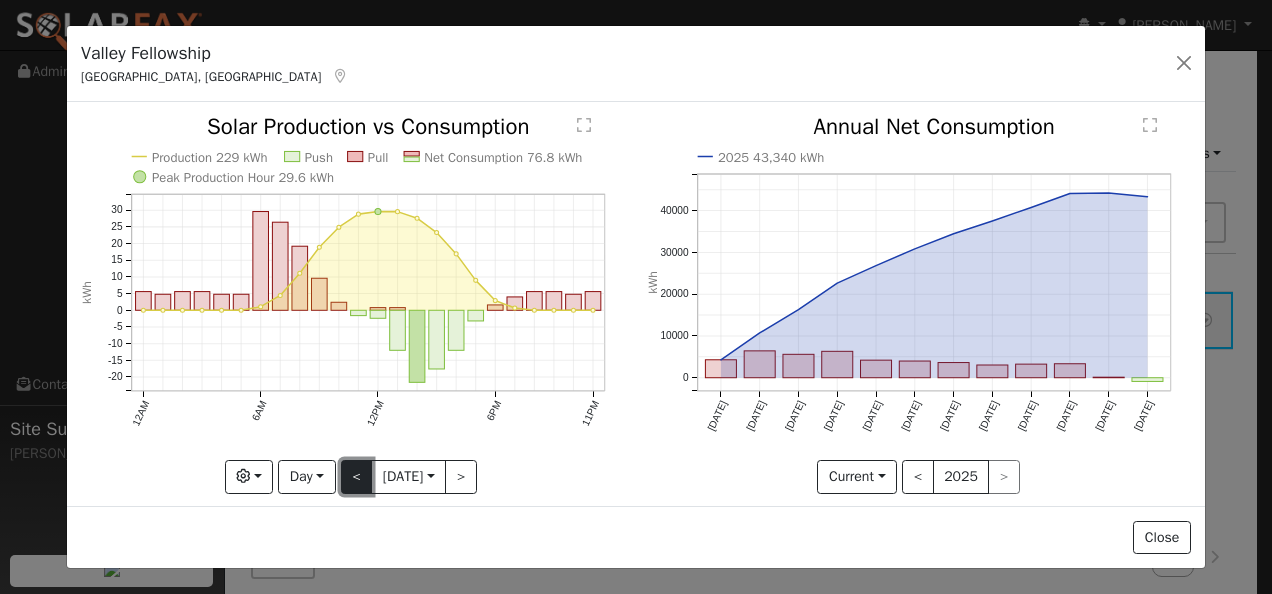 click on "<" at bounding box center [357, 477] 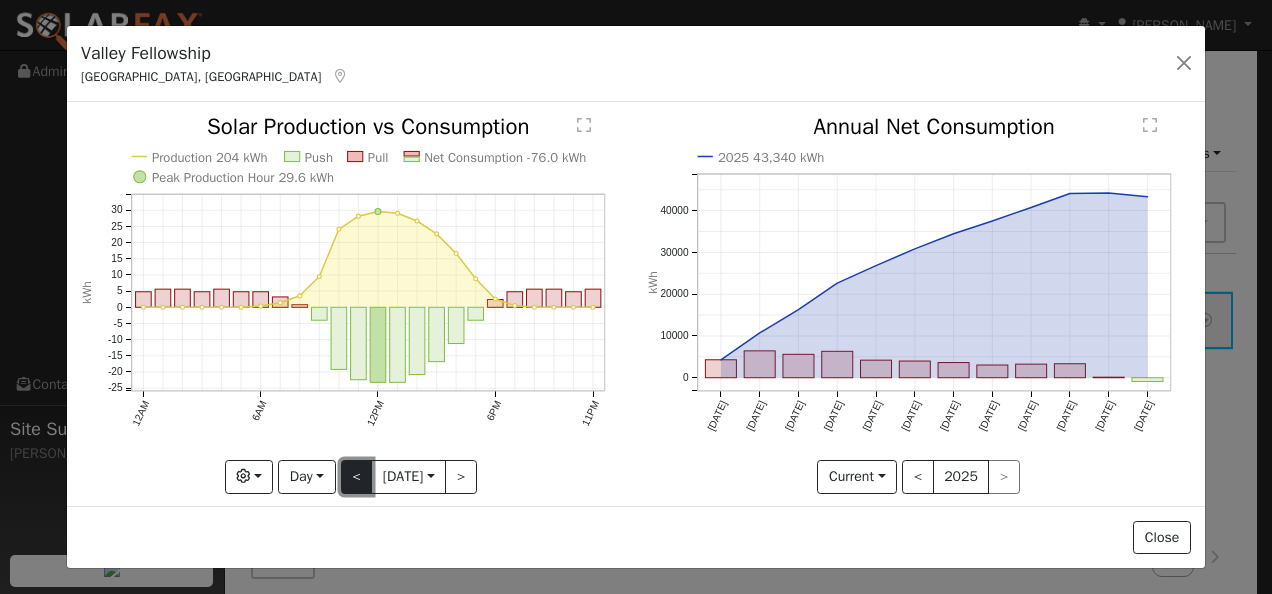 click on "<" at bounding box center [357, 477] 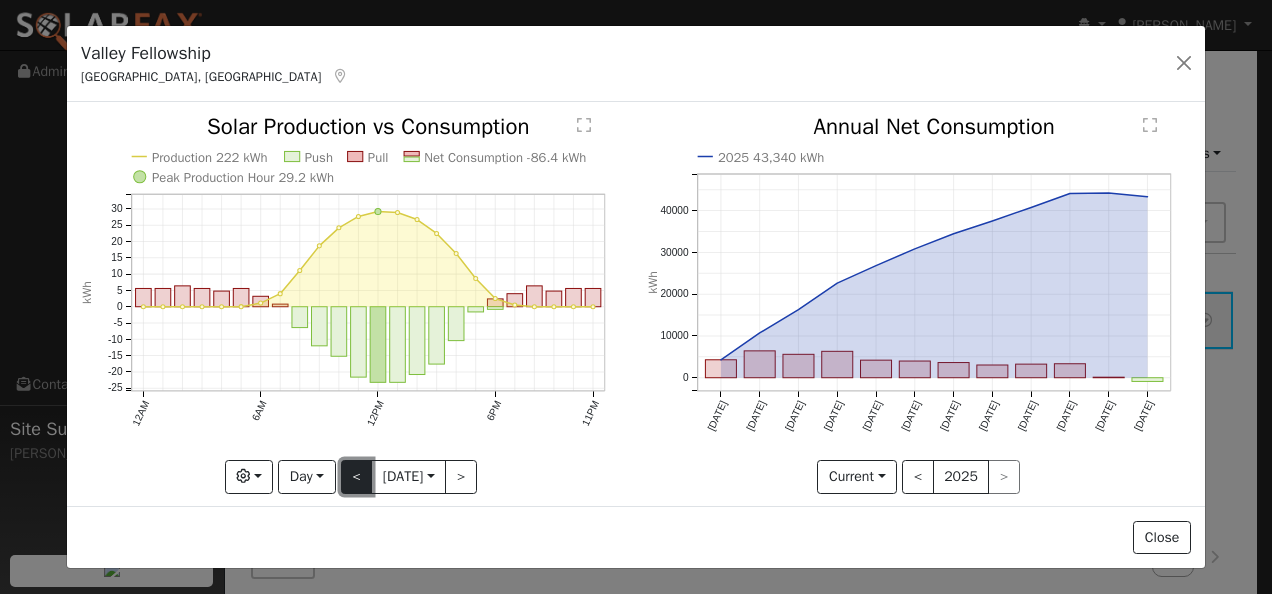 click on "<" at bounding box center (357, 477) 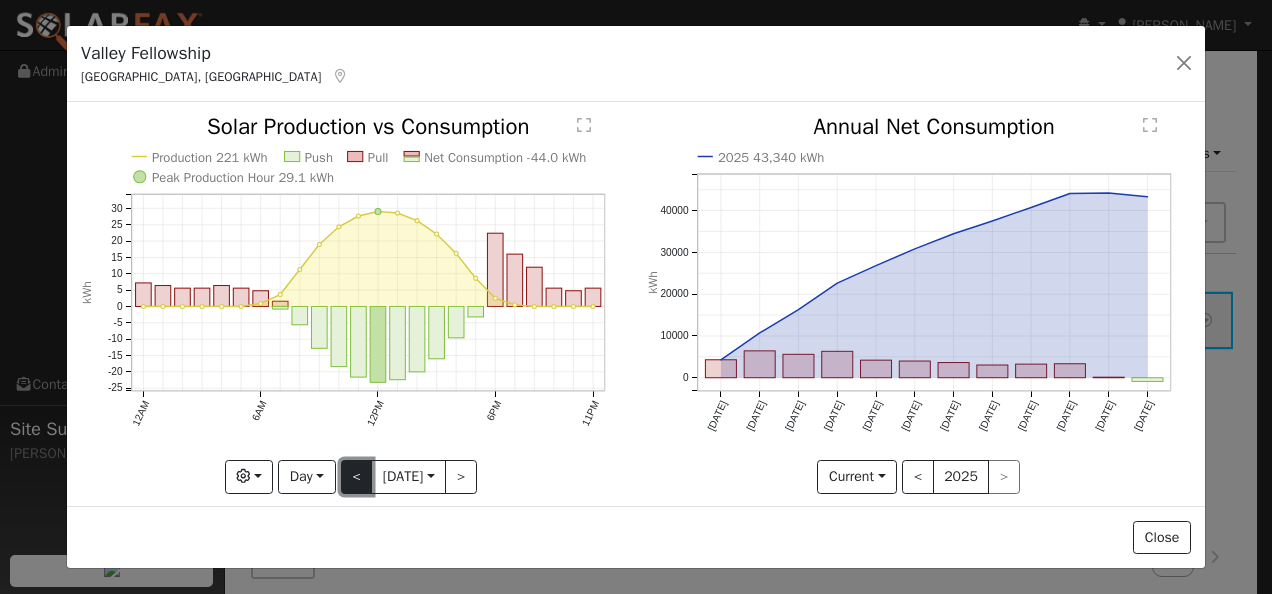 click on "<" at bounding box center (357, 477) 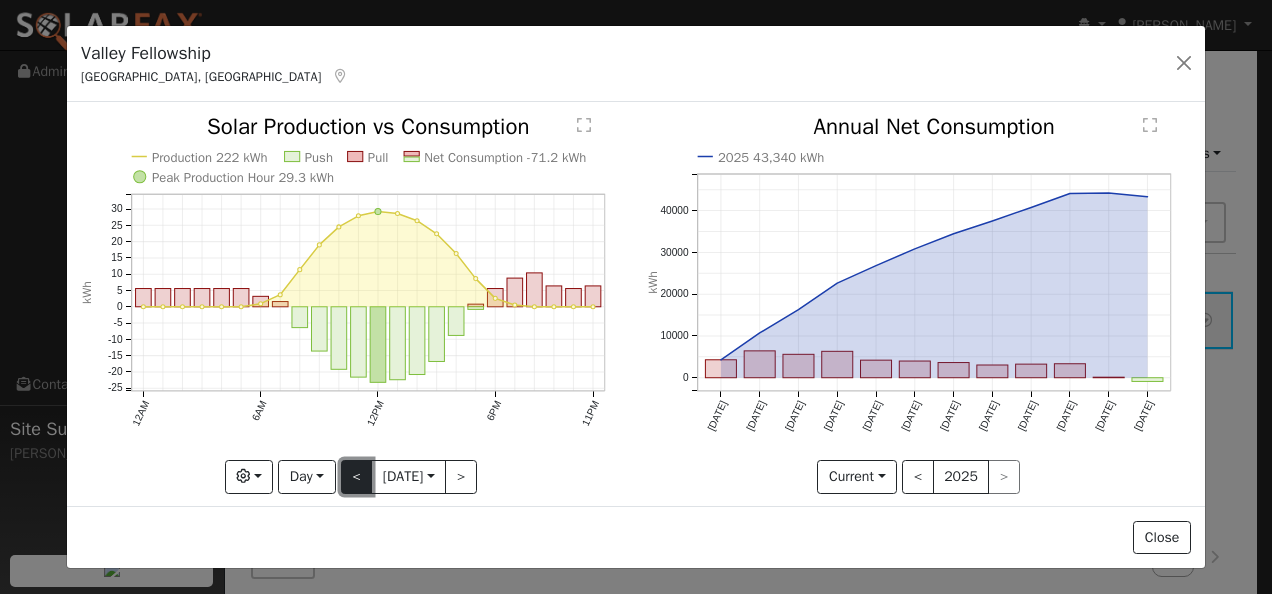 click on "<" at bounding box center (357, 477) 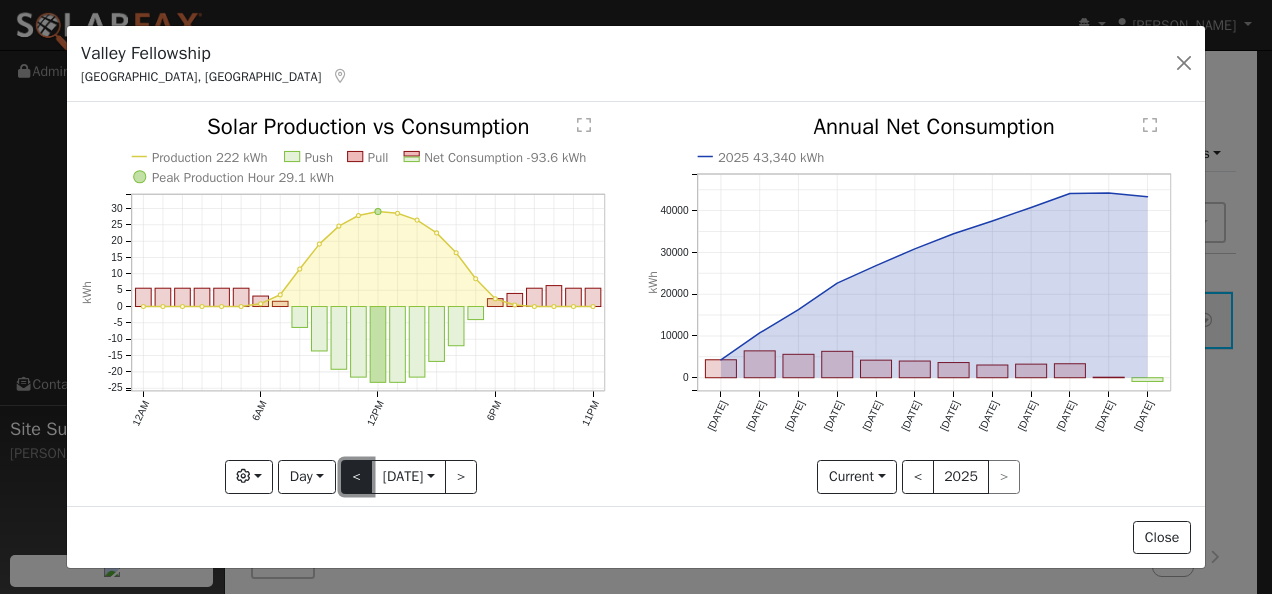 click on "<" at bounding box center (357, 477) 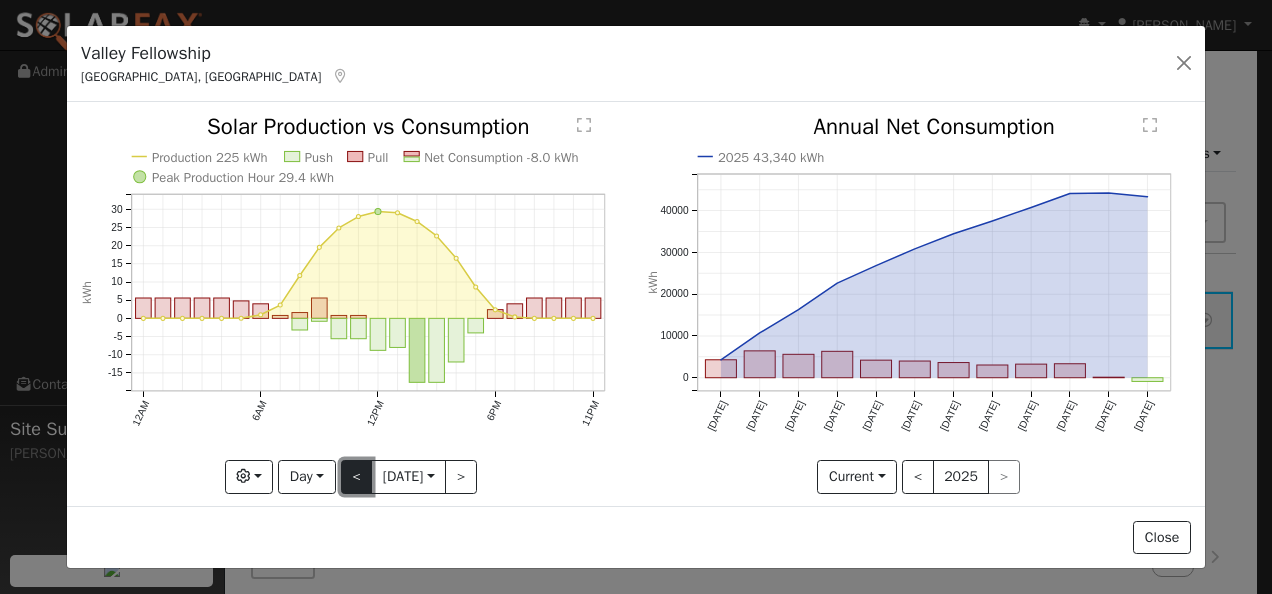 click on "<" at bounding box center [357, 477] 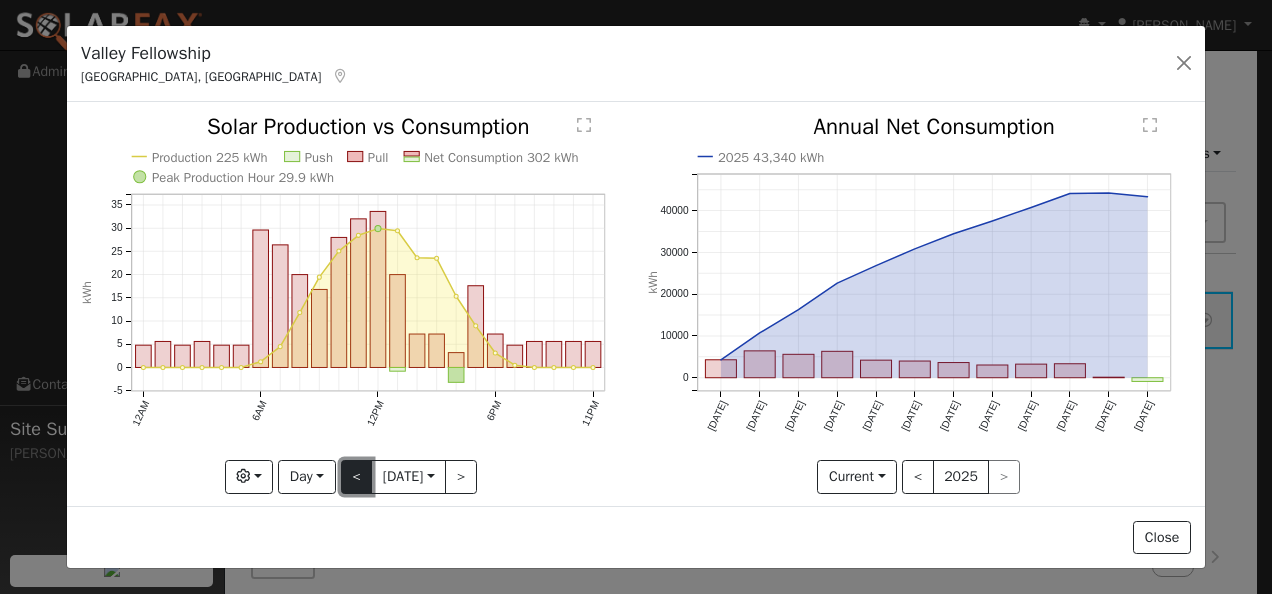 click on "<" at bounding box center [357, 477] 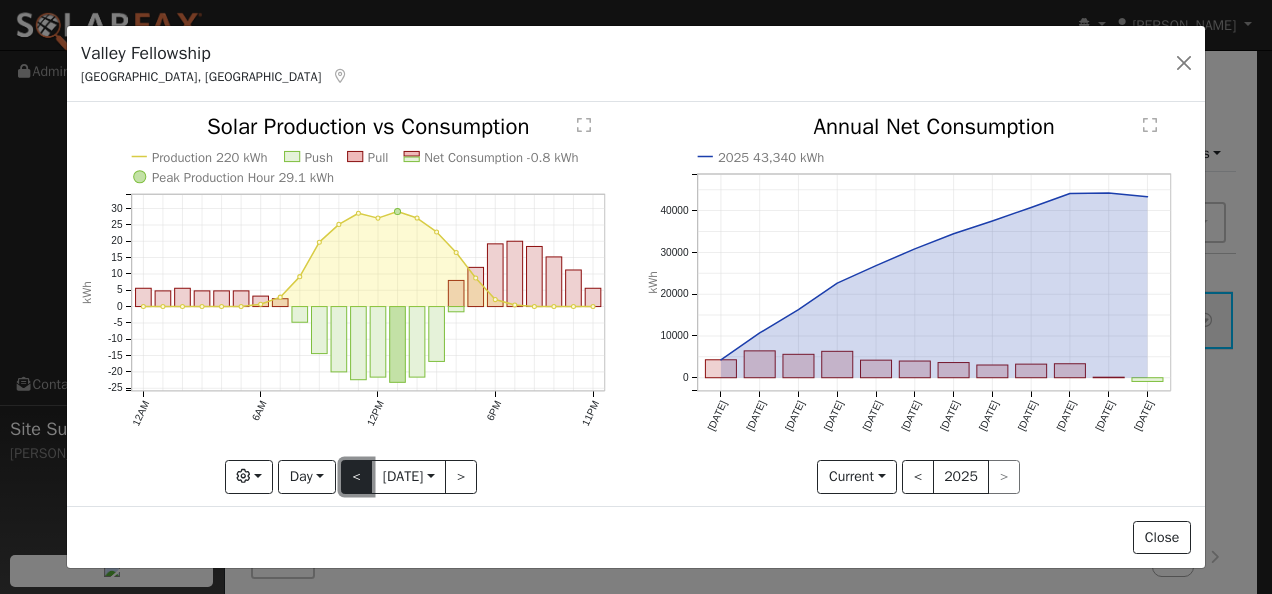 click on "<" at bounding box center [357, 477] 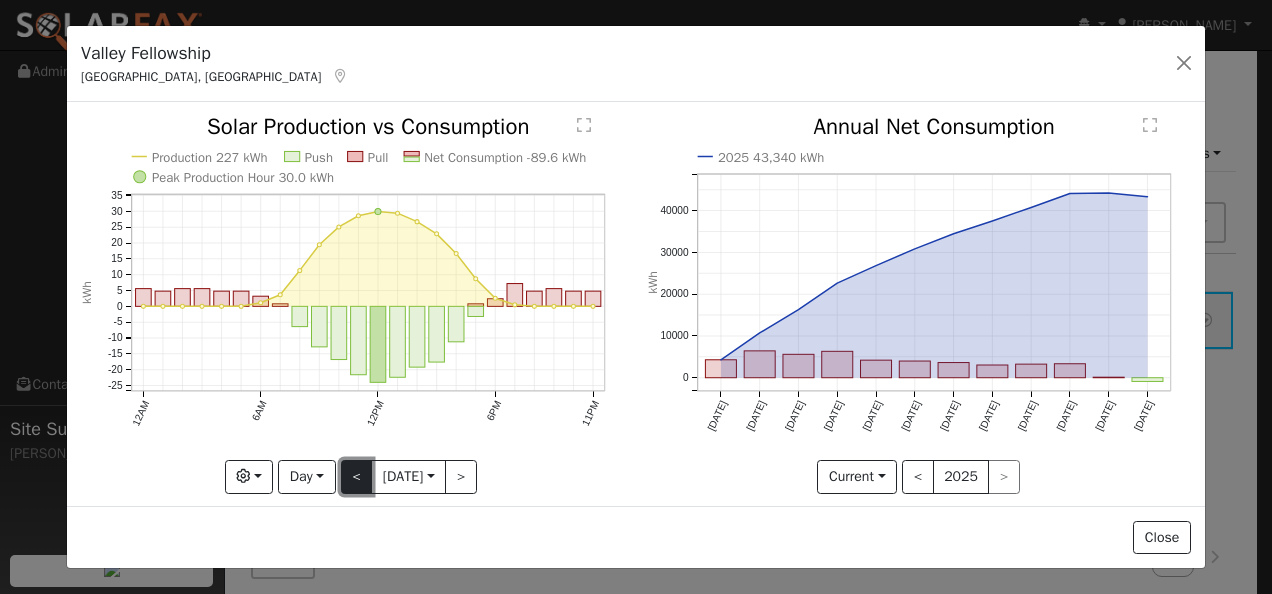 click on "<" at bounding box center (357, 477) 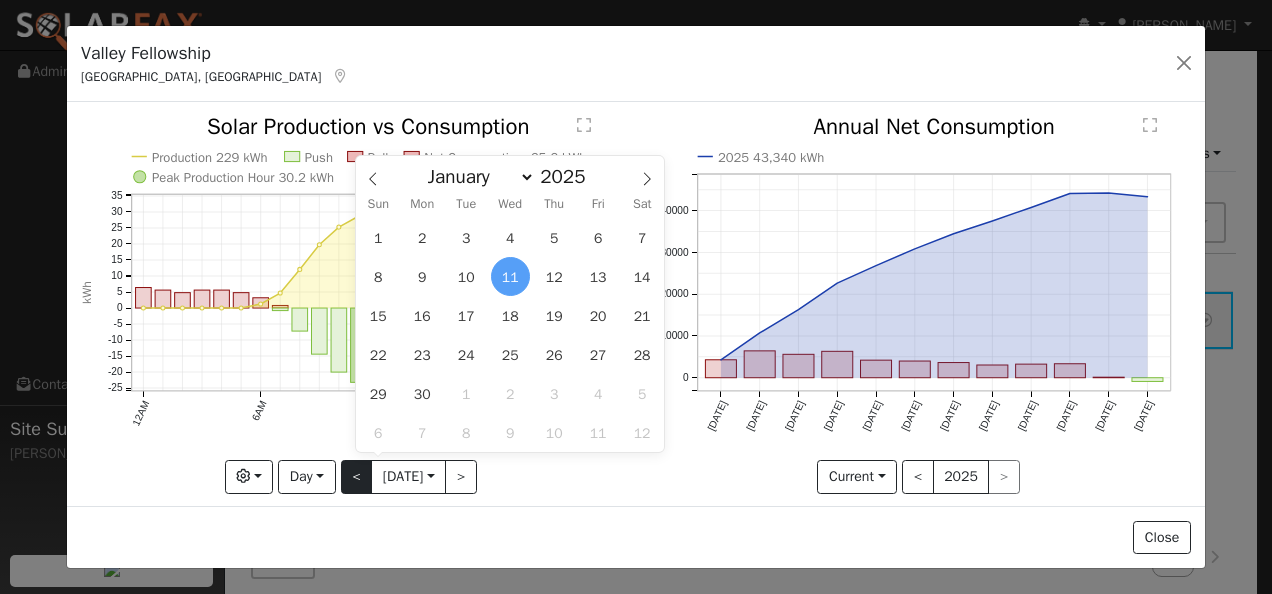 click on "[DATE]" at bounding box center (408, 477) 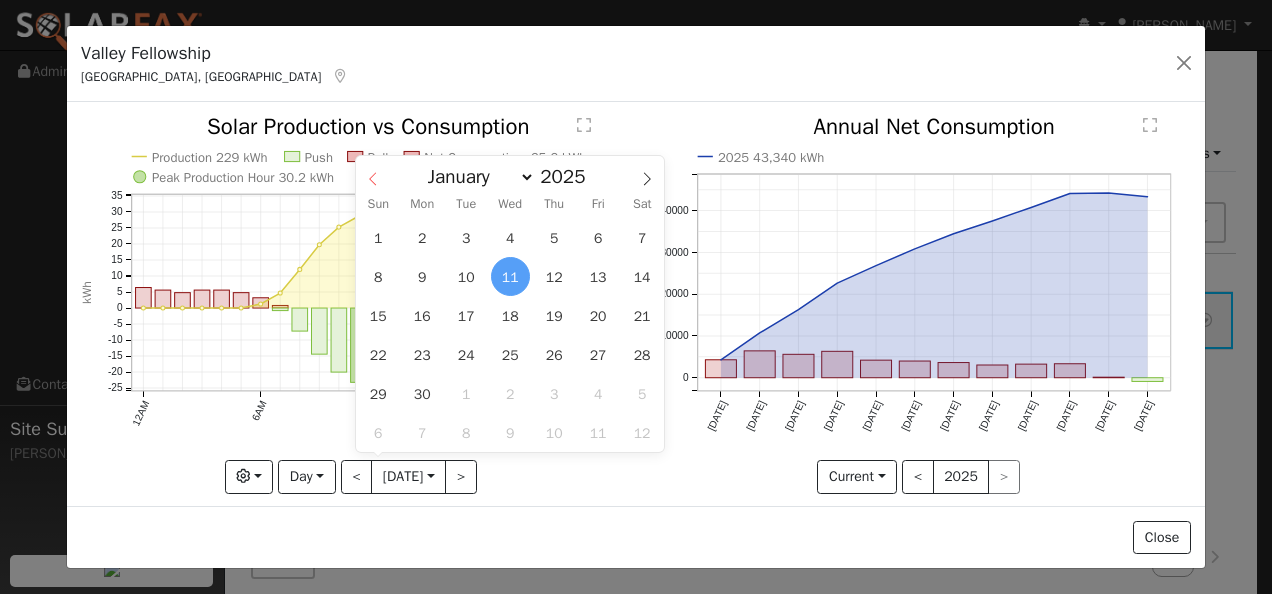 drag, startPoint x: 356, startPoint y: 460, endPoint x: 372, endPoint y: 186, distance: 274.46677 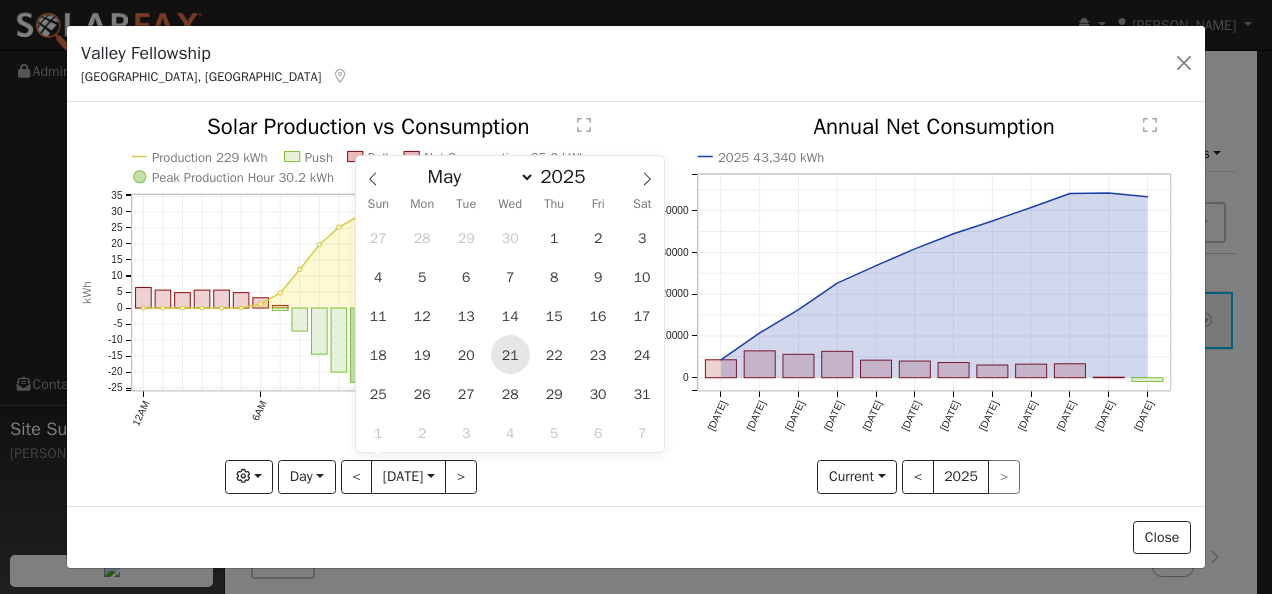 click on "21" at bounding box center [510, 354] 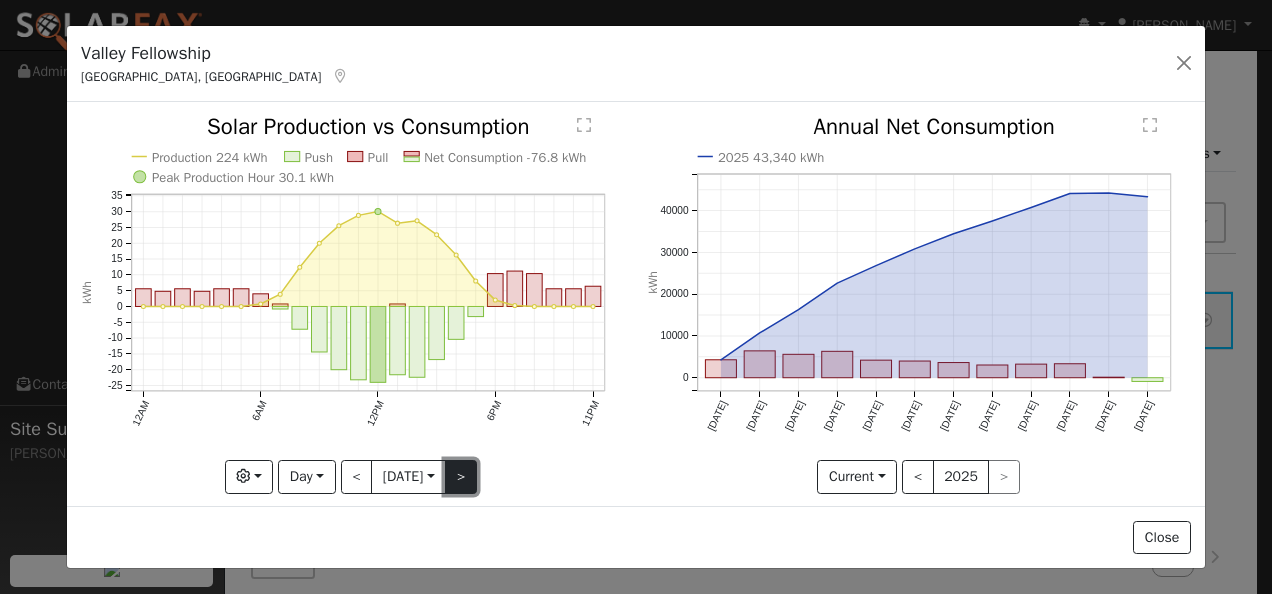 click on ">" at bounding box center [461, 477] 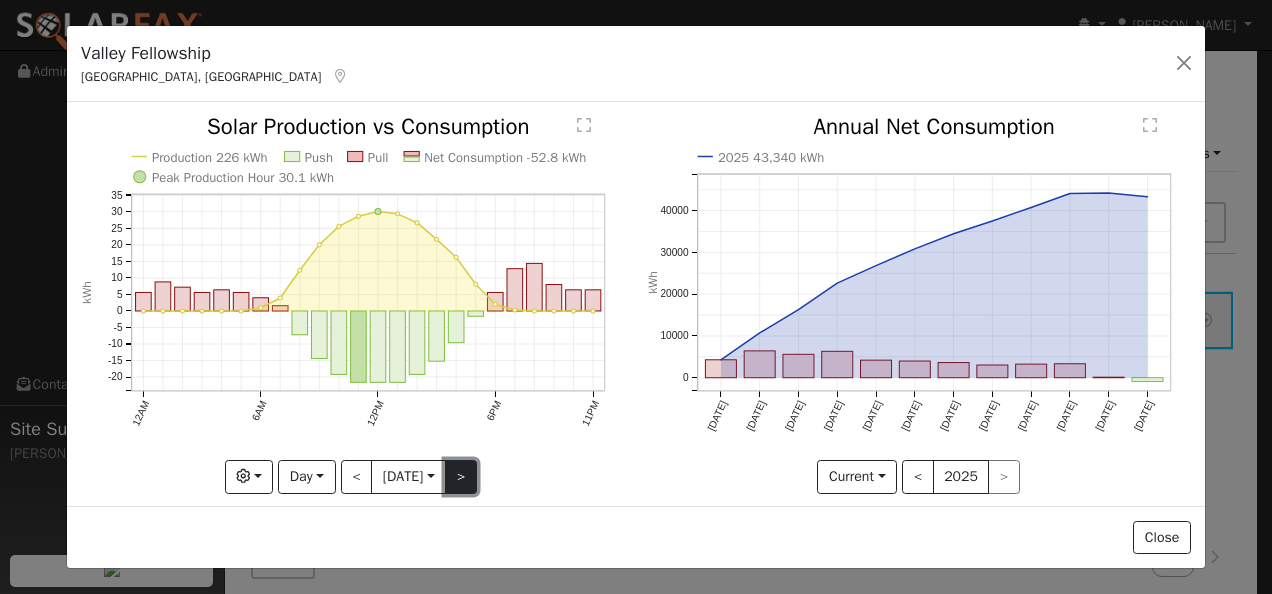 click on ">" at bounding box center (461, 477) 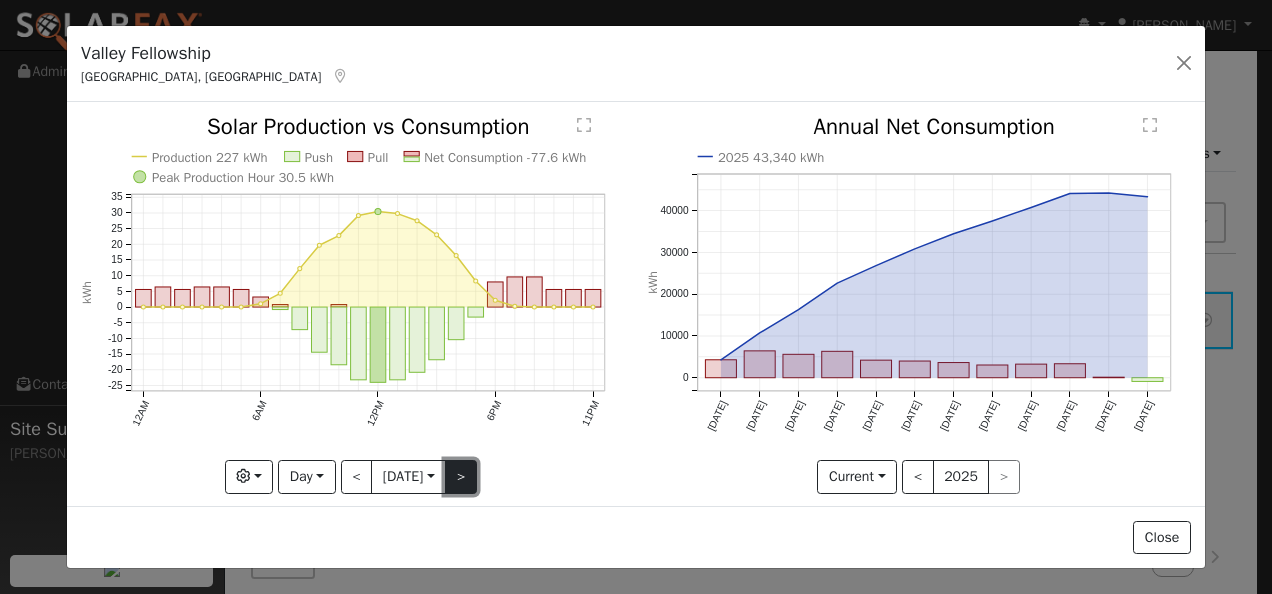 click on ">" at bounding box center (461, 477) 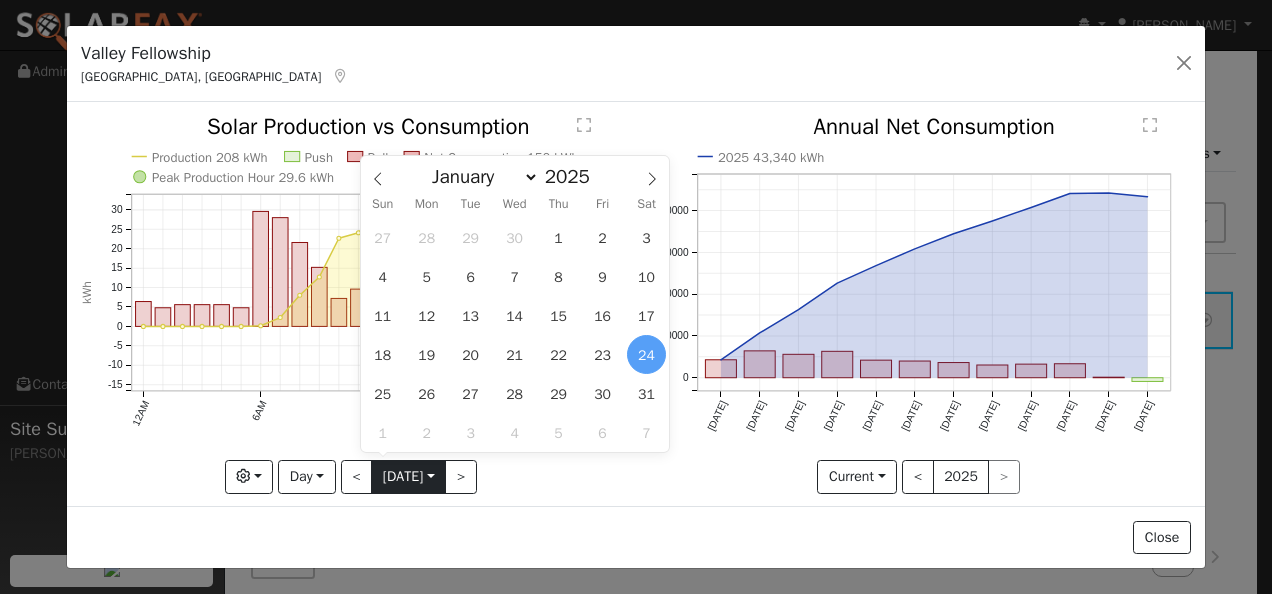 click on "[DATE]" at bounding box center [408, 477] 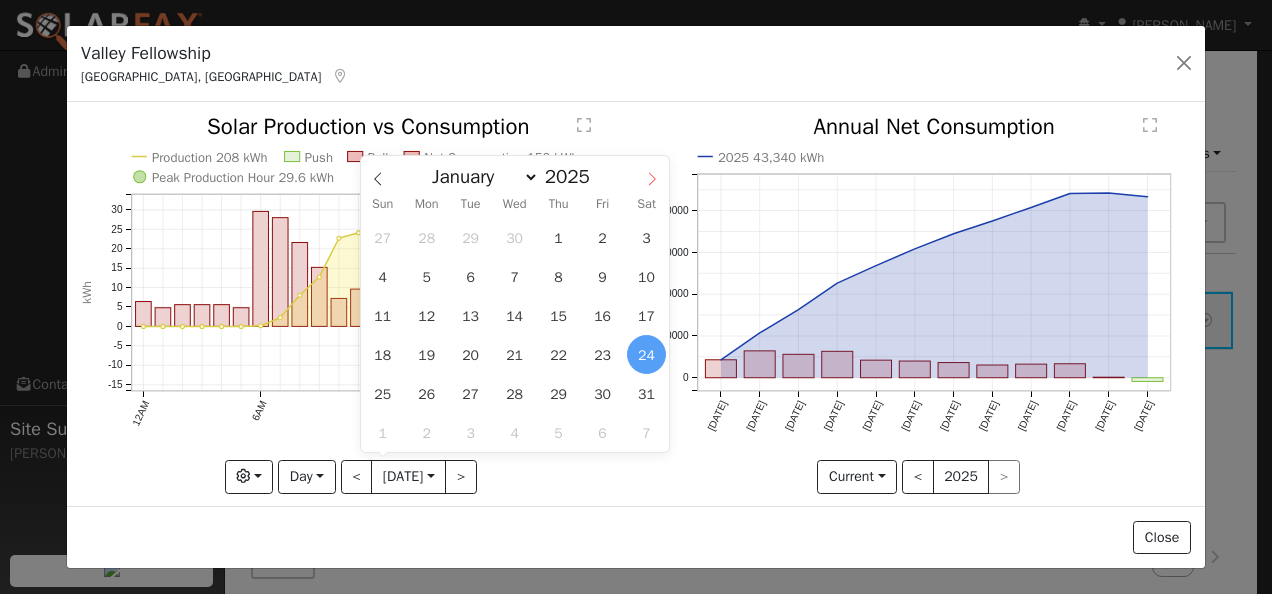 drag, startPoint x: 434, startPoint y: 471, endPoint x: 648, endPoint y: 184, distance: 358.0014 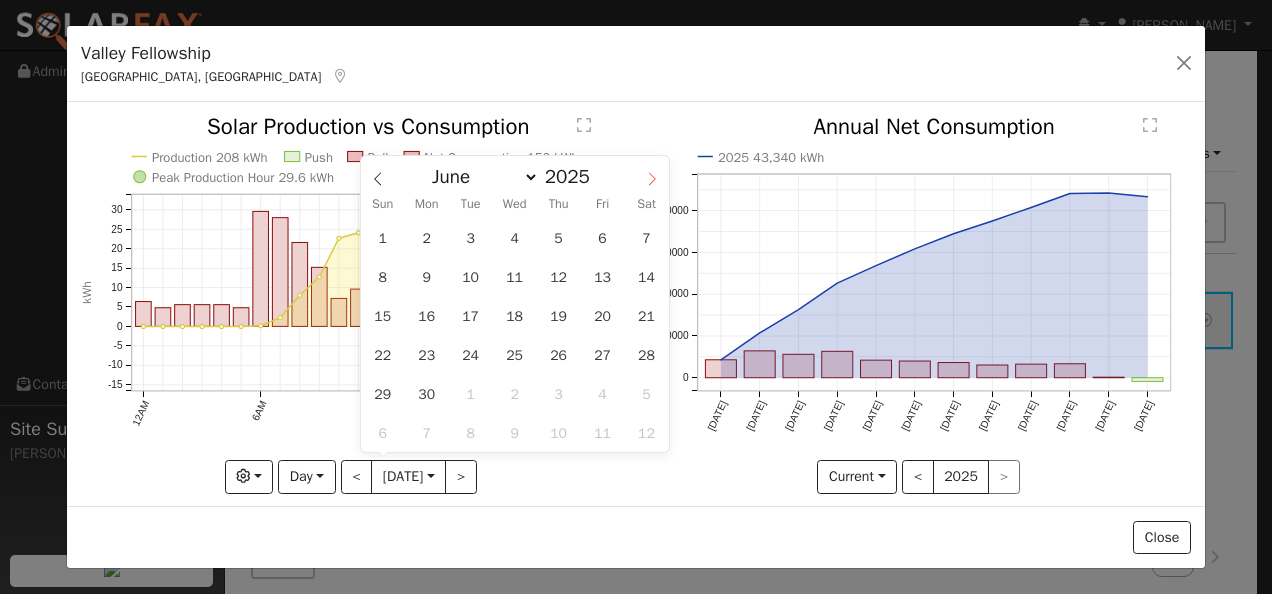 click 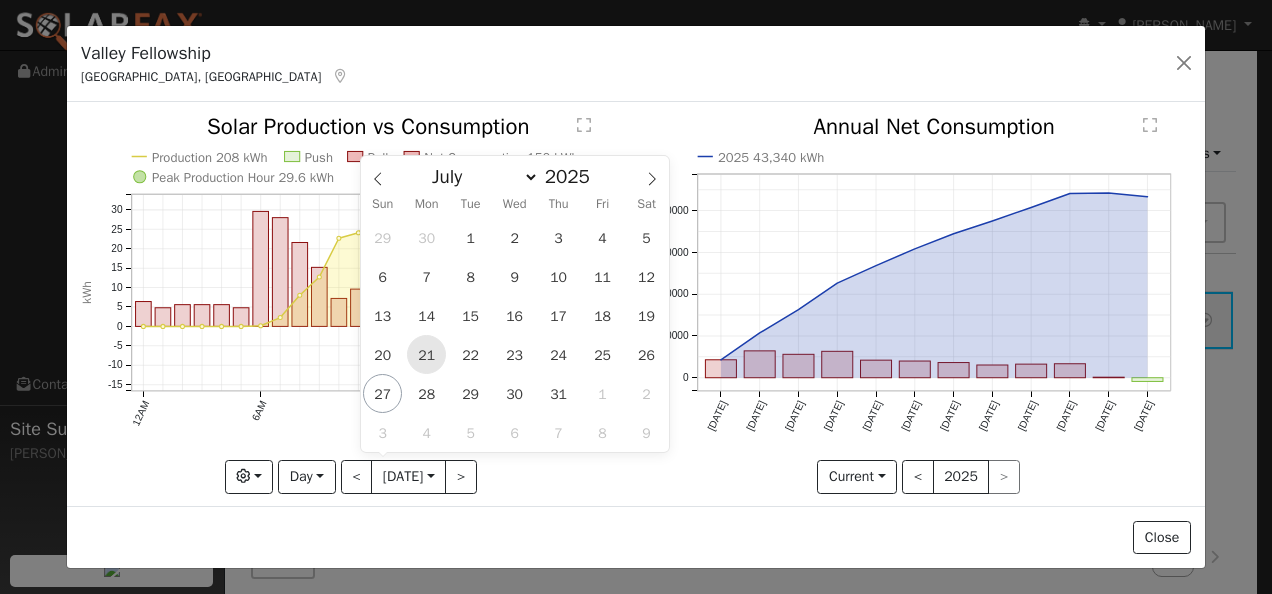 click on "21" at bounding box center (426, 354) 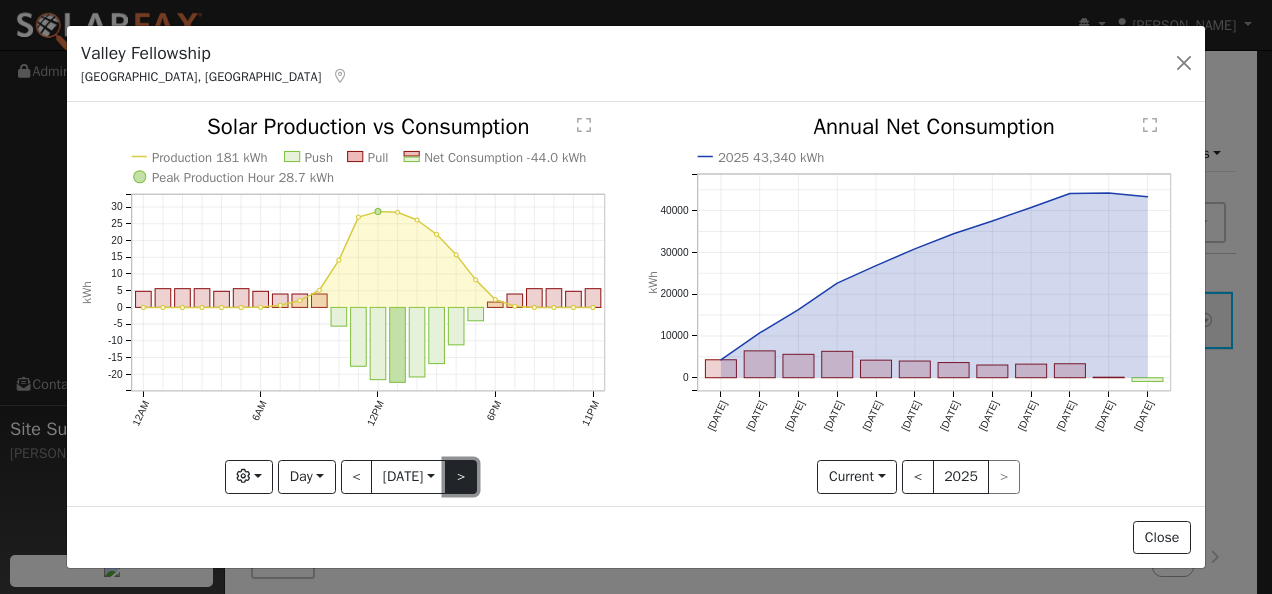 click on ">" at bounding box center [461, 477] 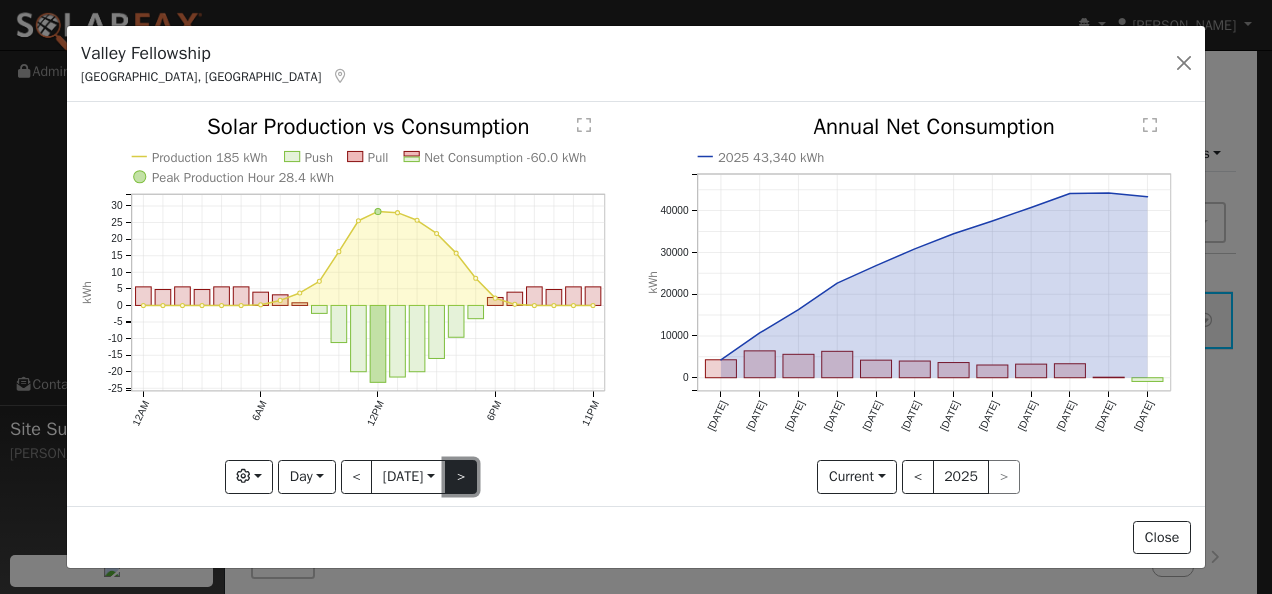 click on ">" at bounding box center [461, 477] 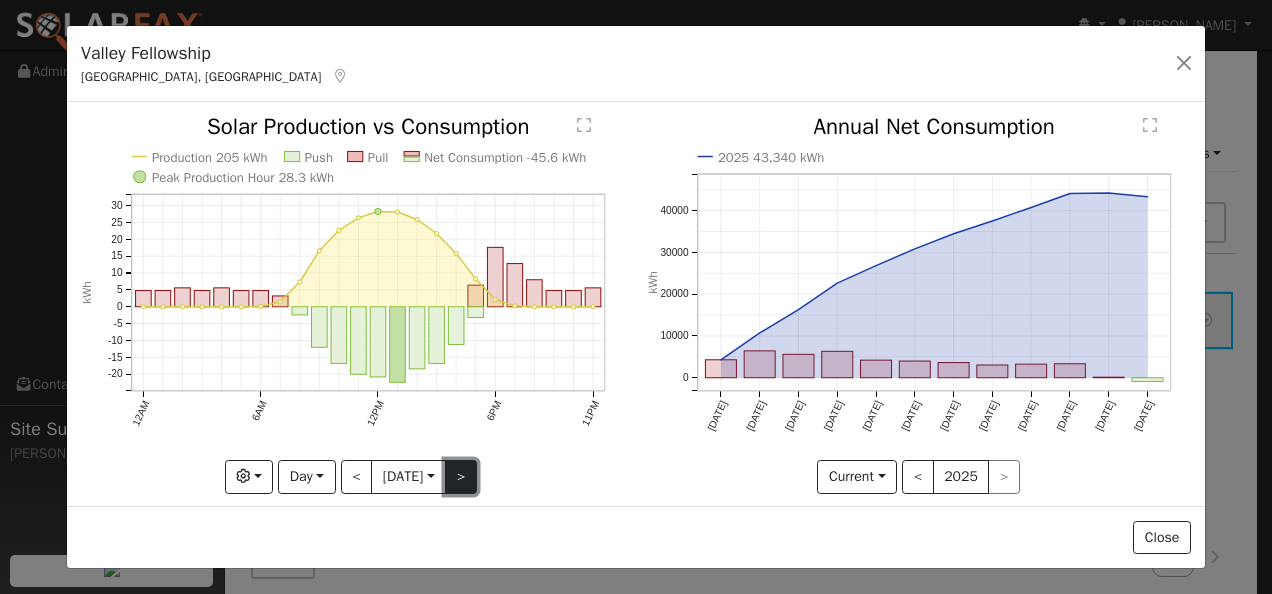 click on ">" at bounding box center [461, 477] 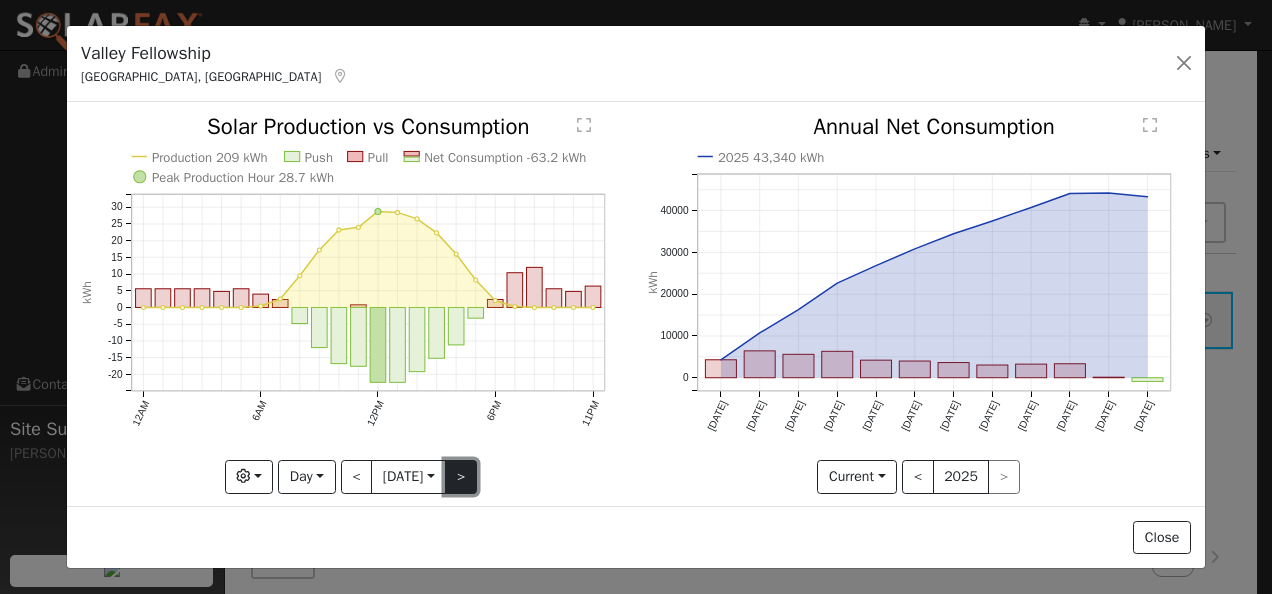 click on ">" at bounding box center (461, 477) 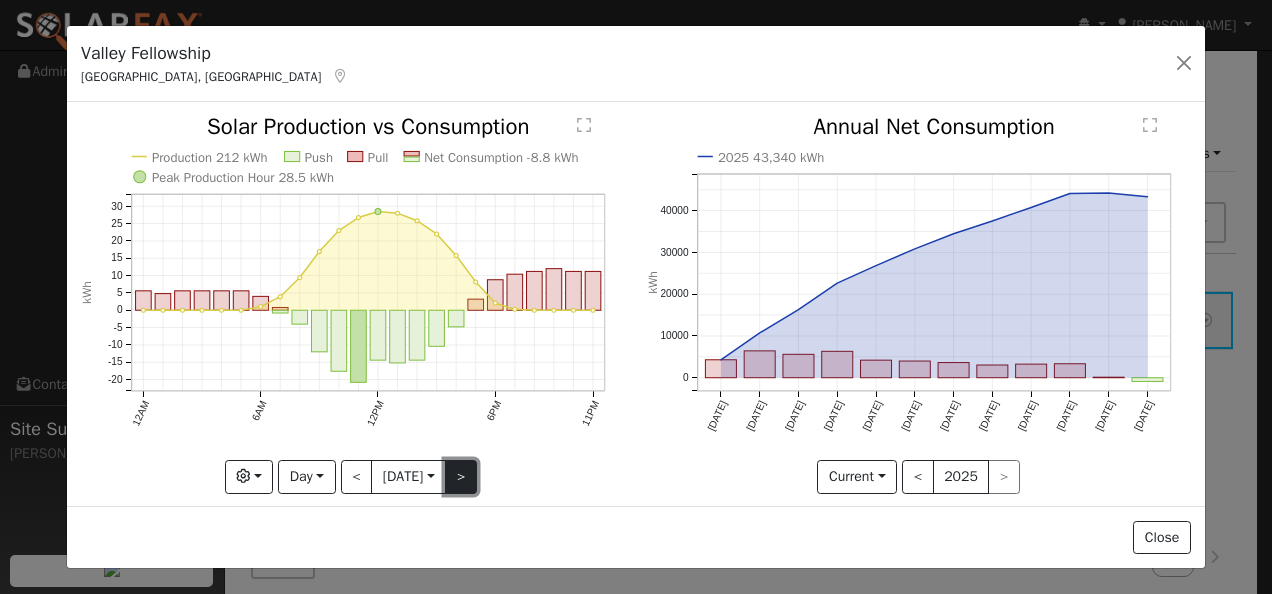 click on ">" at bounding box center [461, 477] 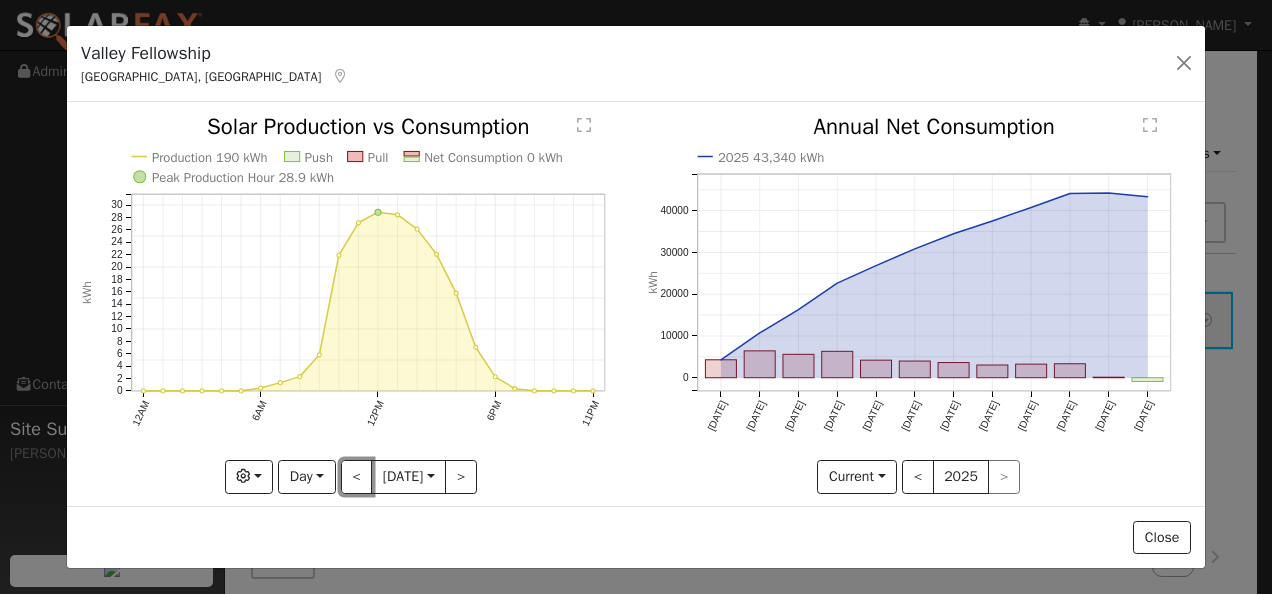 click on "<" at bounding box center [357, 477] 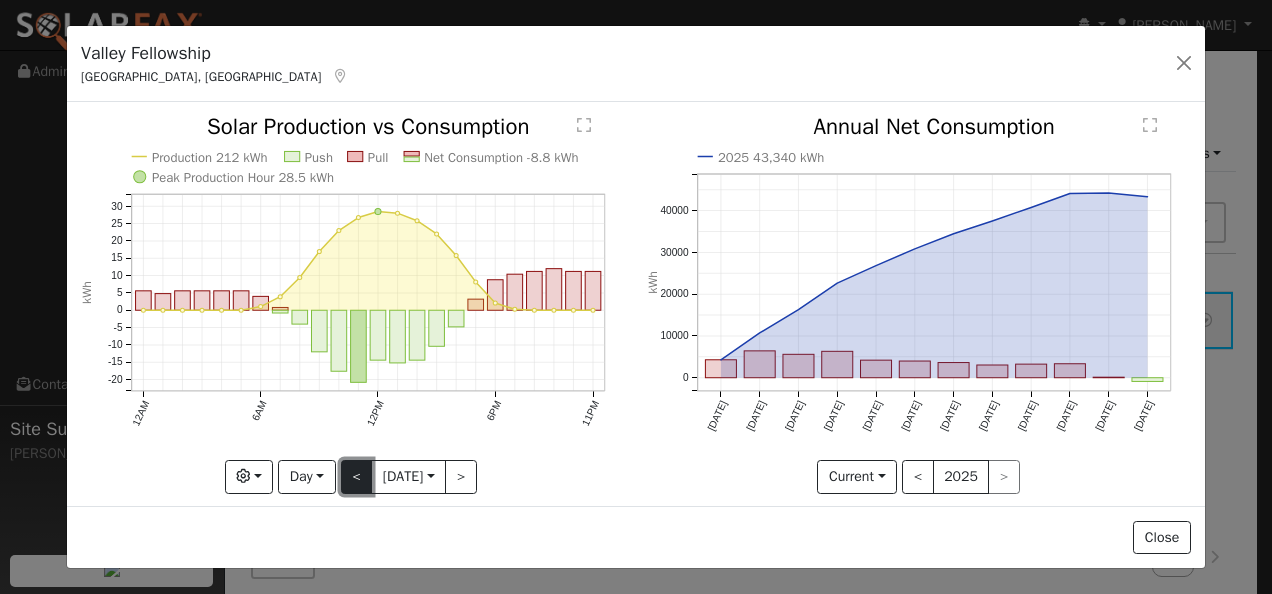 click on "<" at bounding box center (357, 477) 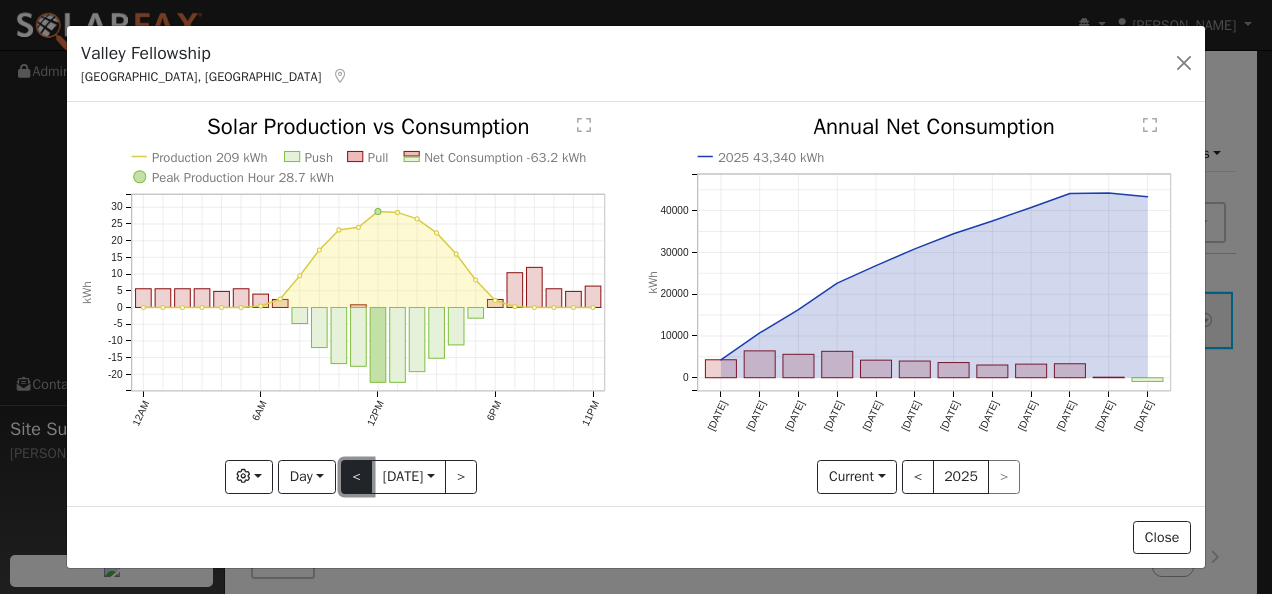 click on "<" at bounding box center (357, 477) 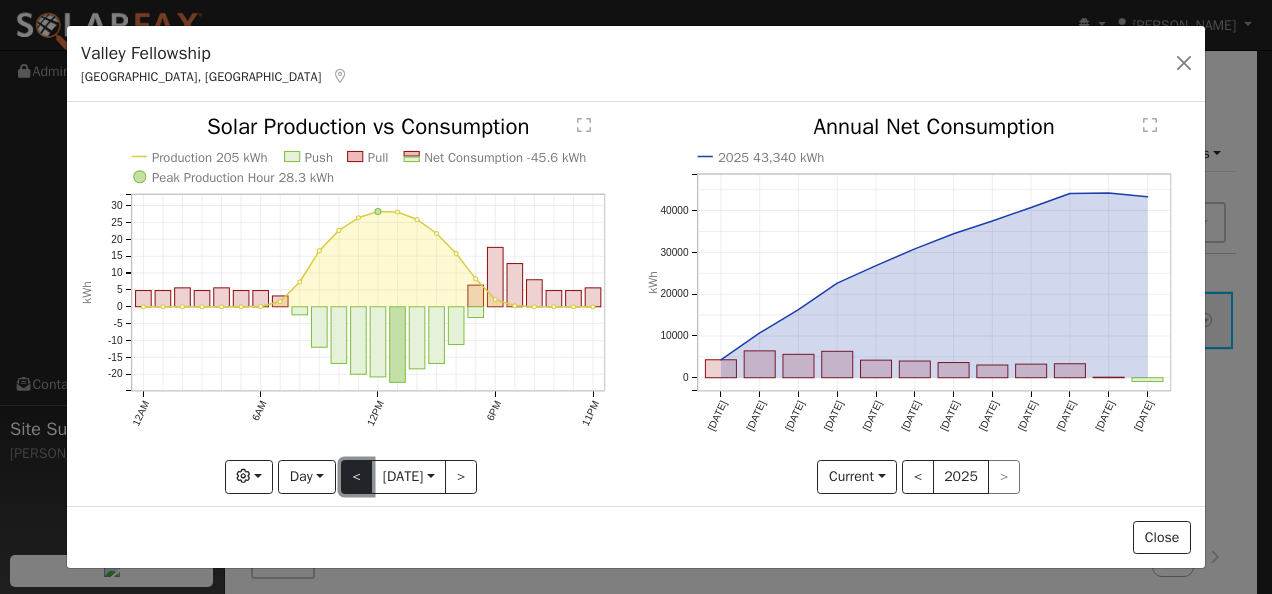 click on "<" at bounding box center (357, 477) 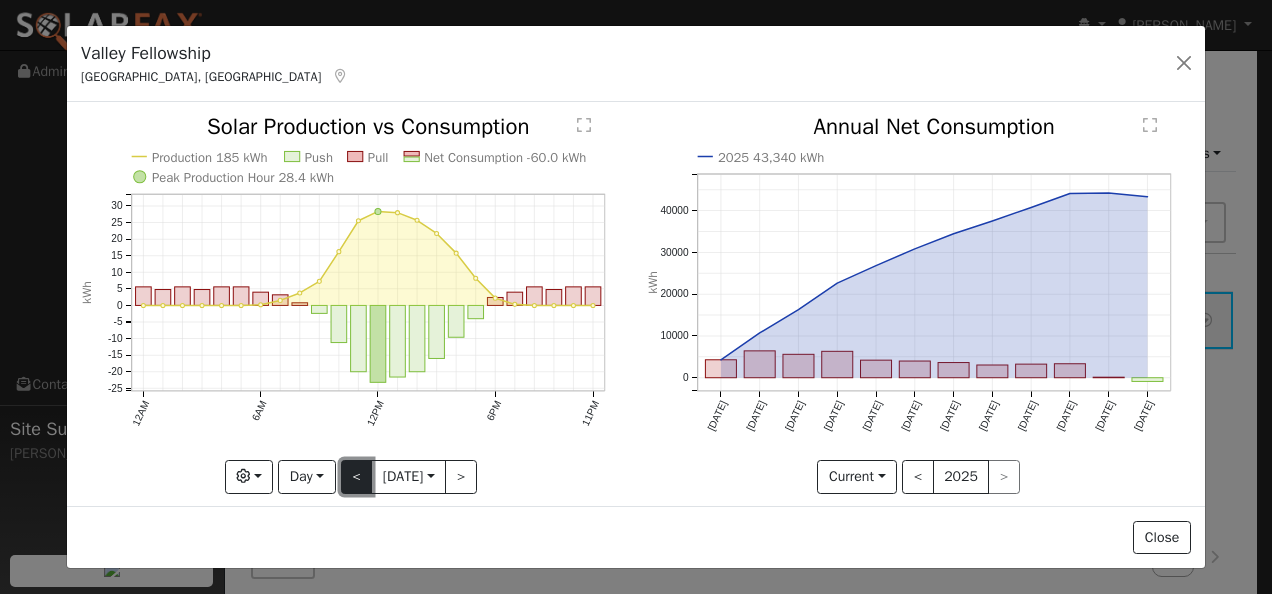 click on "<" at bounding box center (357, 477) 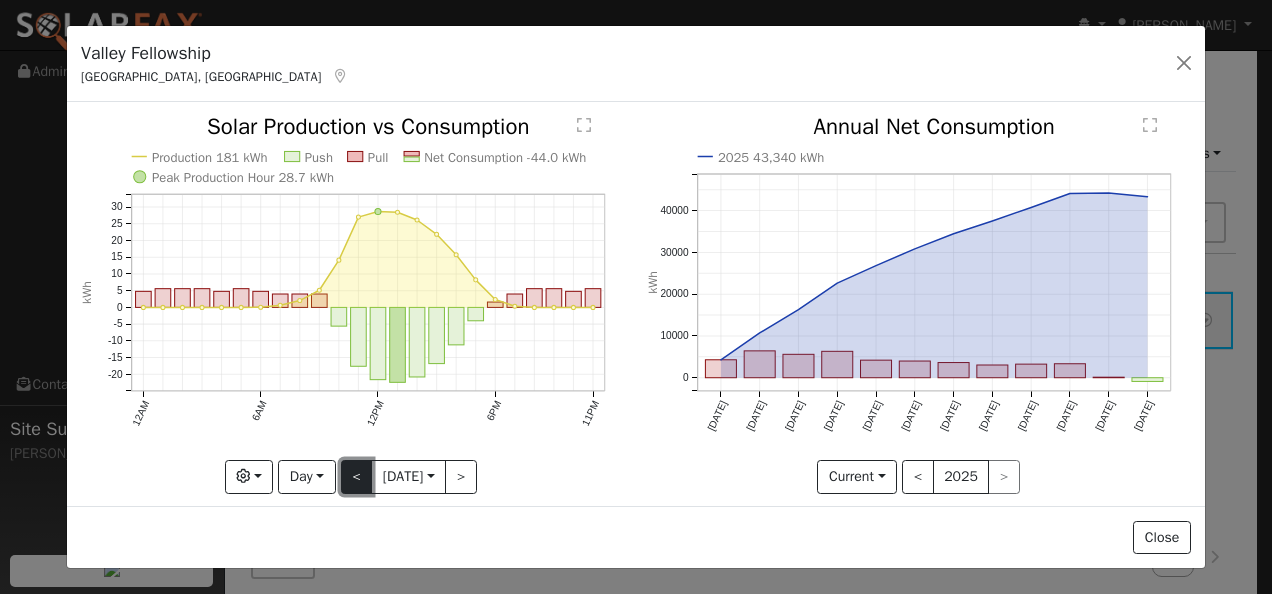 click on "<" at bounding box center [357, 477] 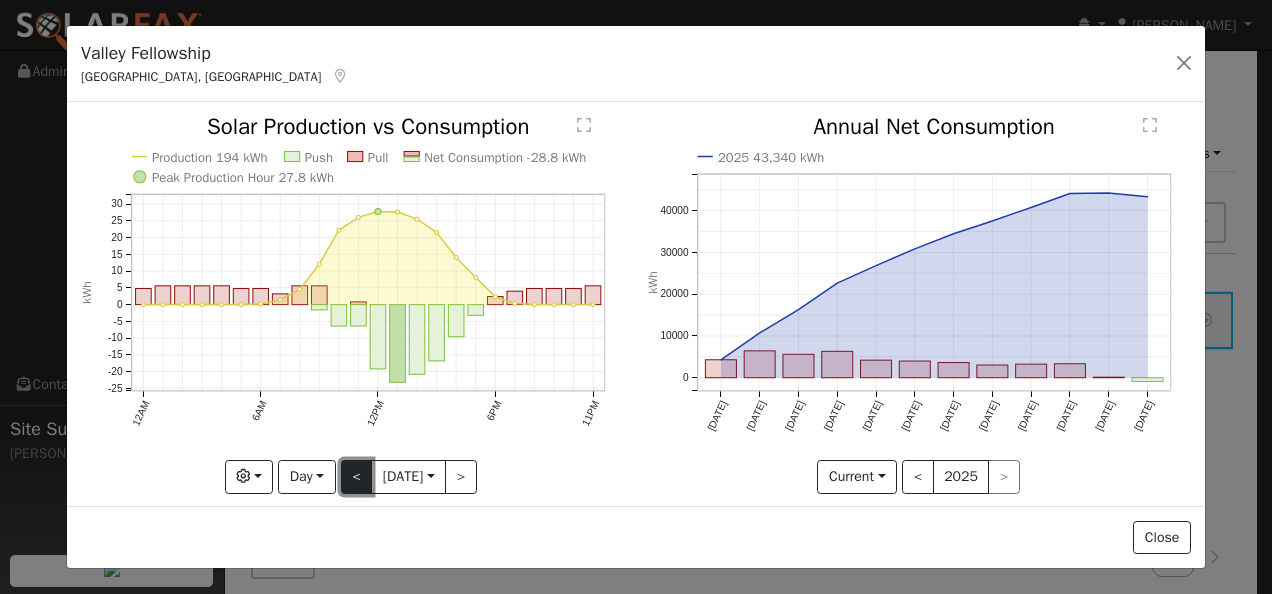 click on "<" at bounding box center (357, 477) 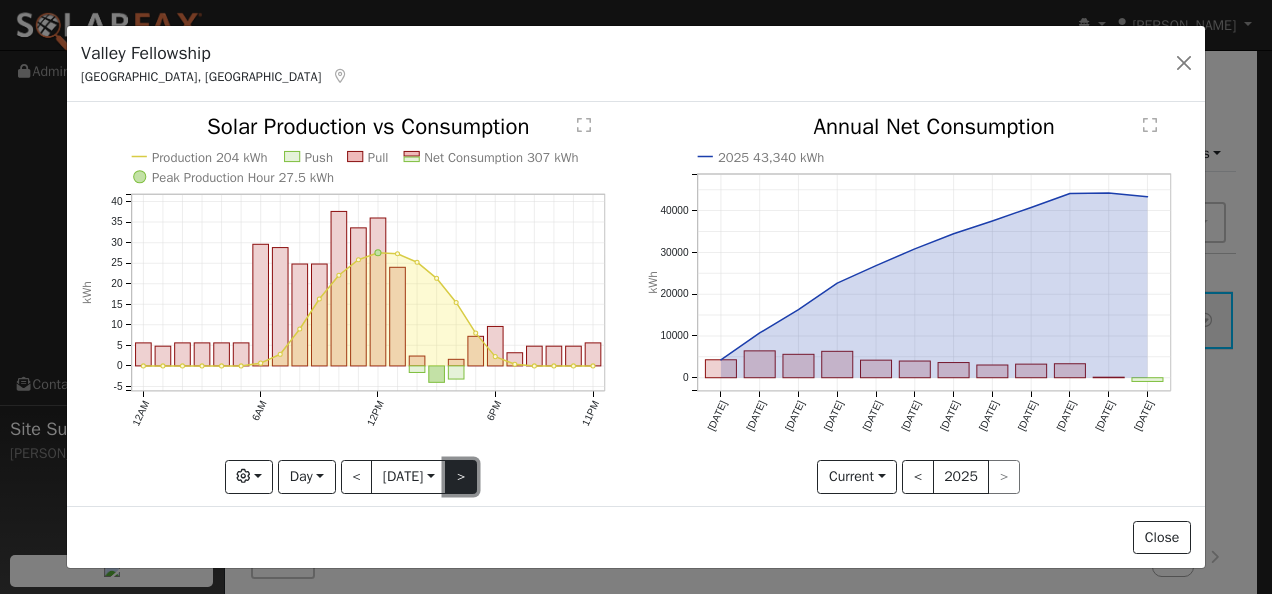click on ">" at bounding box center (461, 477) 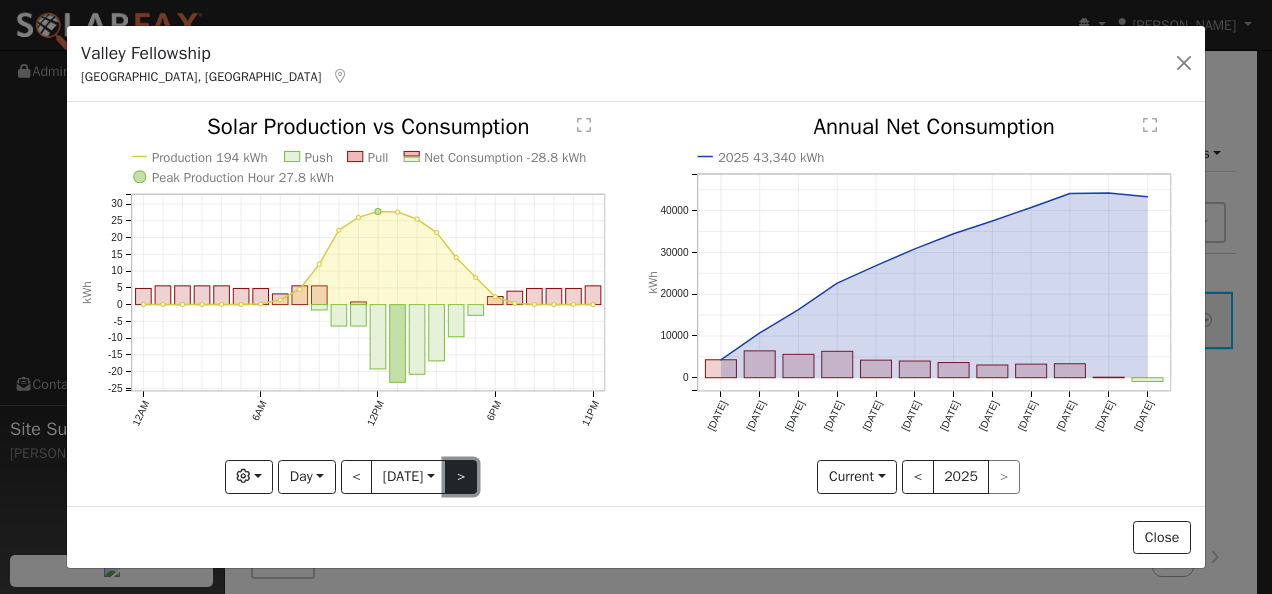 click on ">" at bounding box center (461, 477) 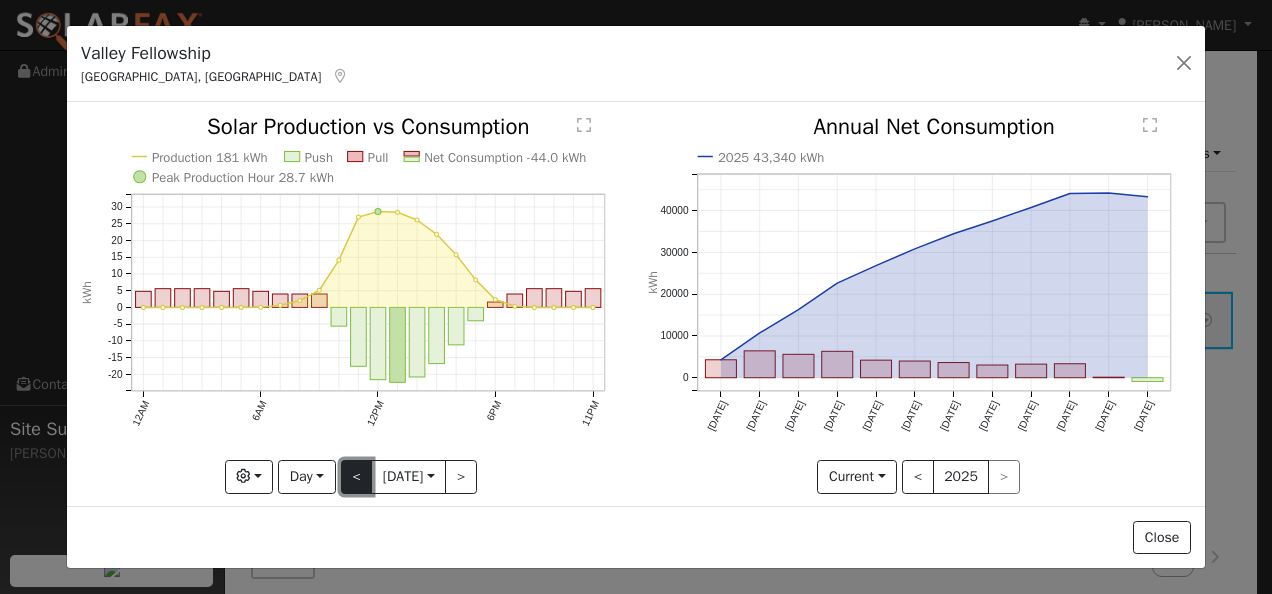 click on "<" at bounding box center [357, 477] 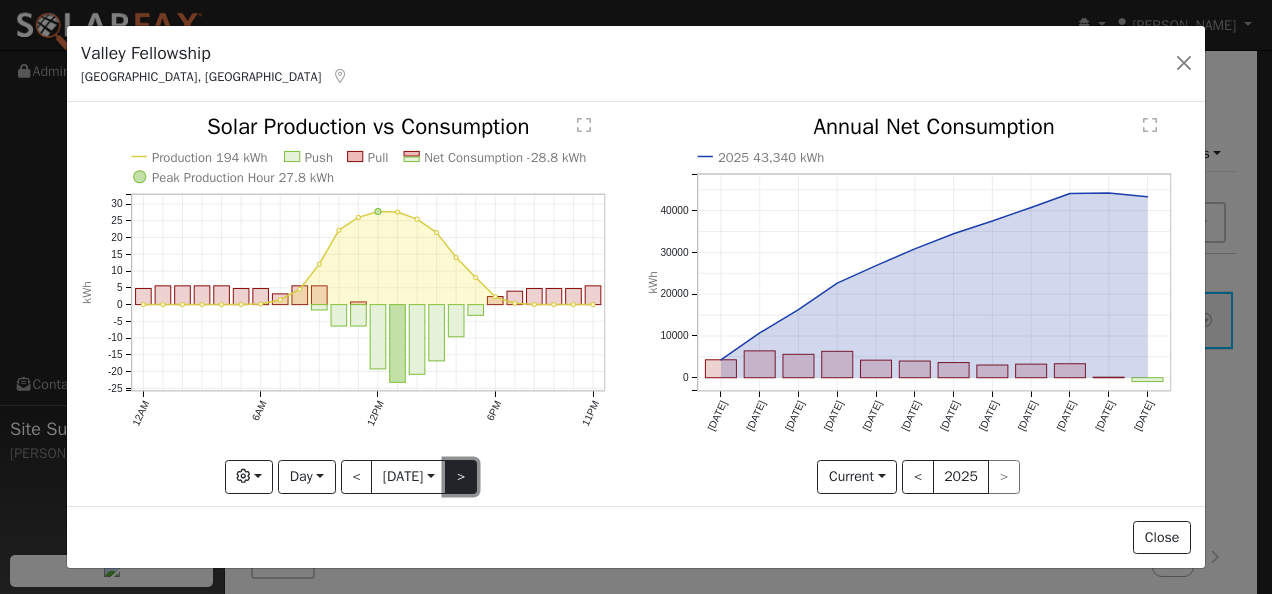 click on ">" at bounding box center [461, 477] 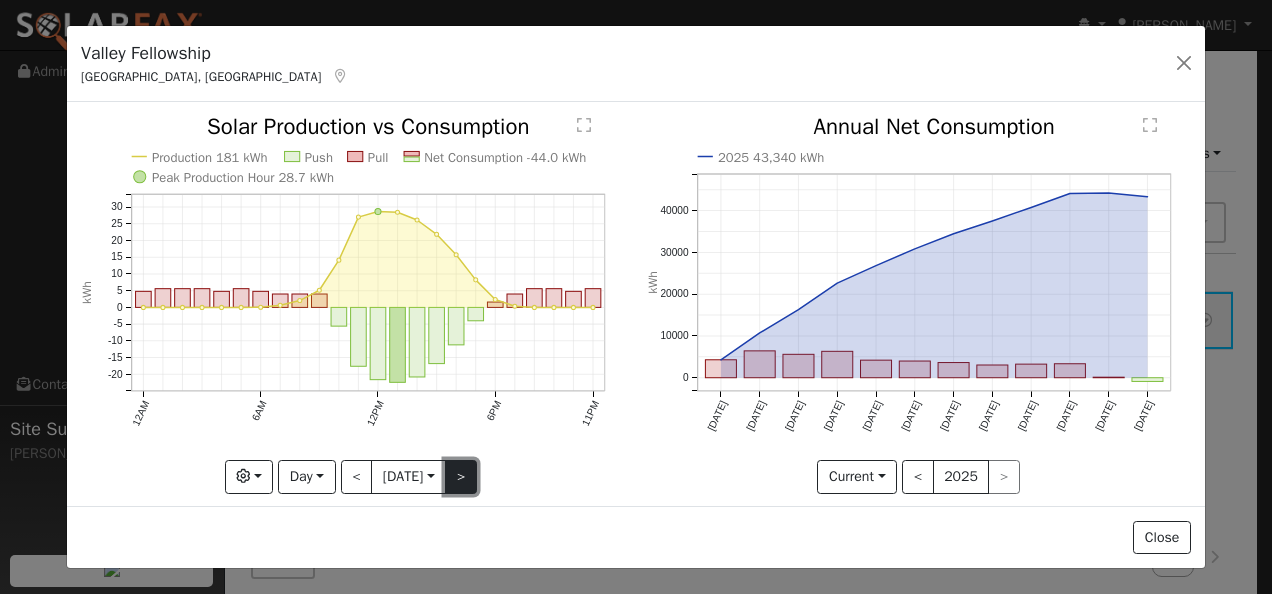 click on ">" at bounding box center (461, 477) 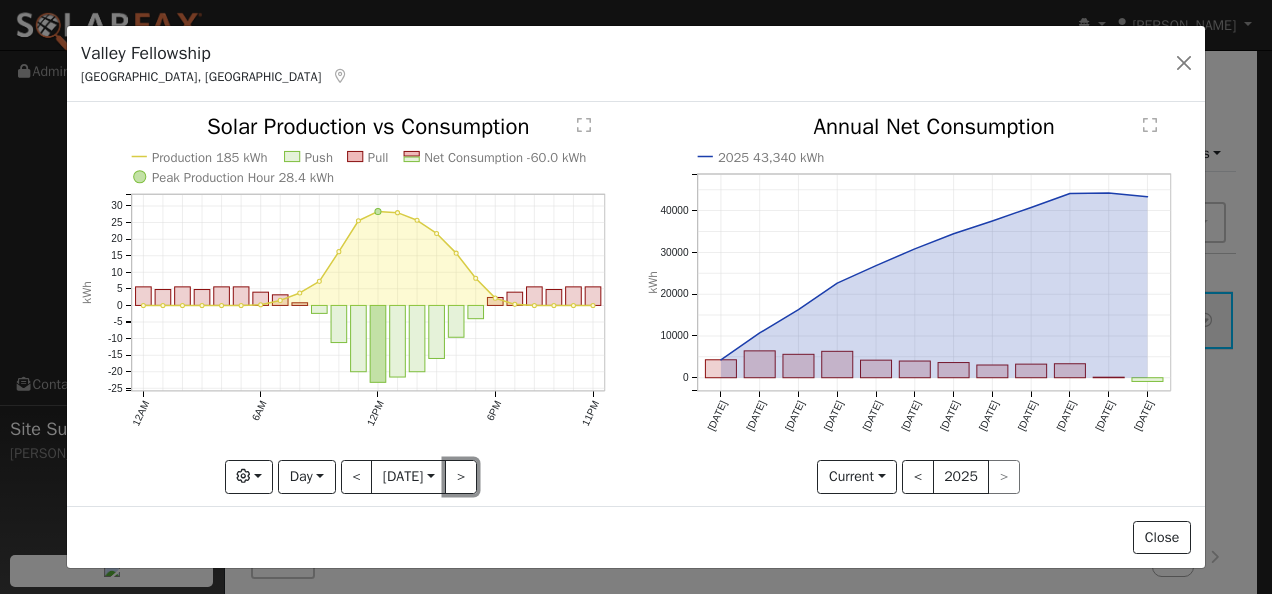 click on ">" at bounding box center [461, 477] 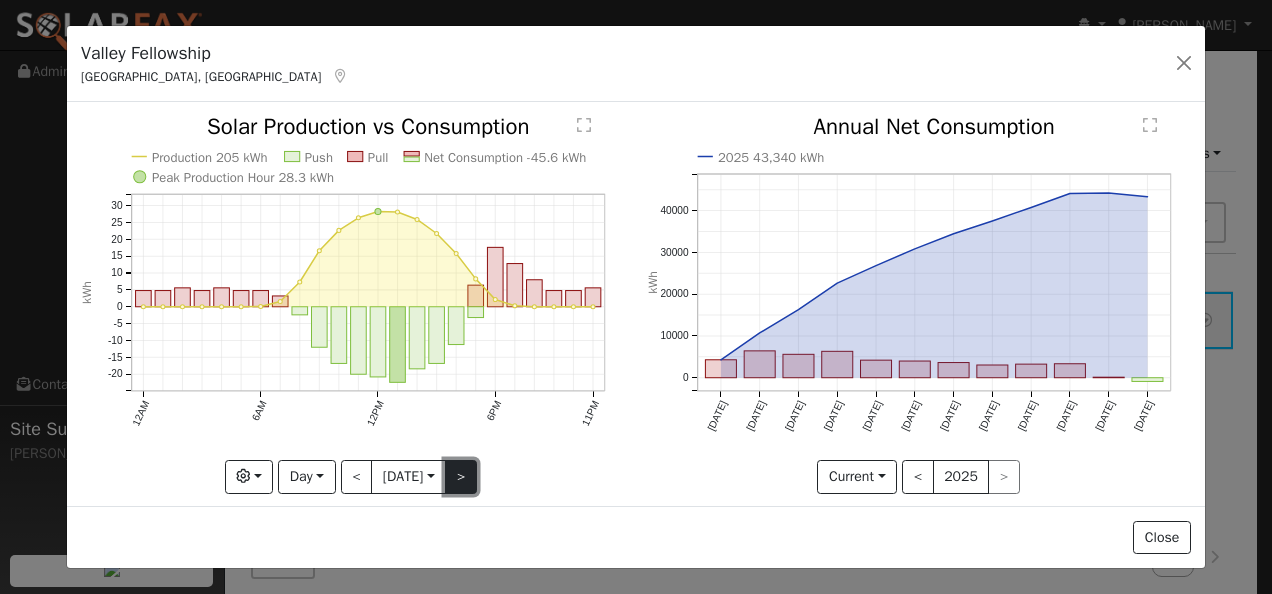 click on ">" at bounding box center (461, 477) 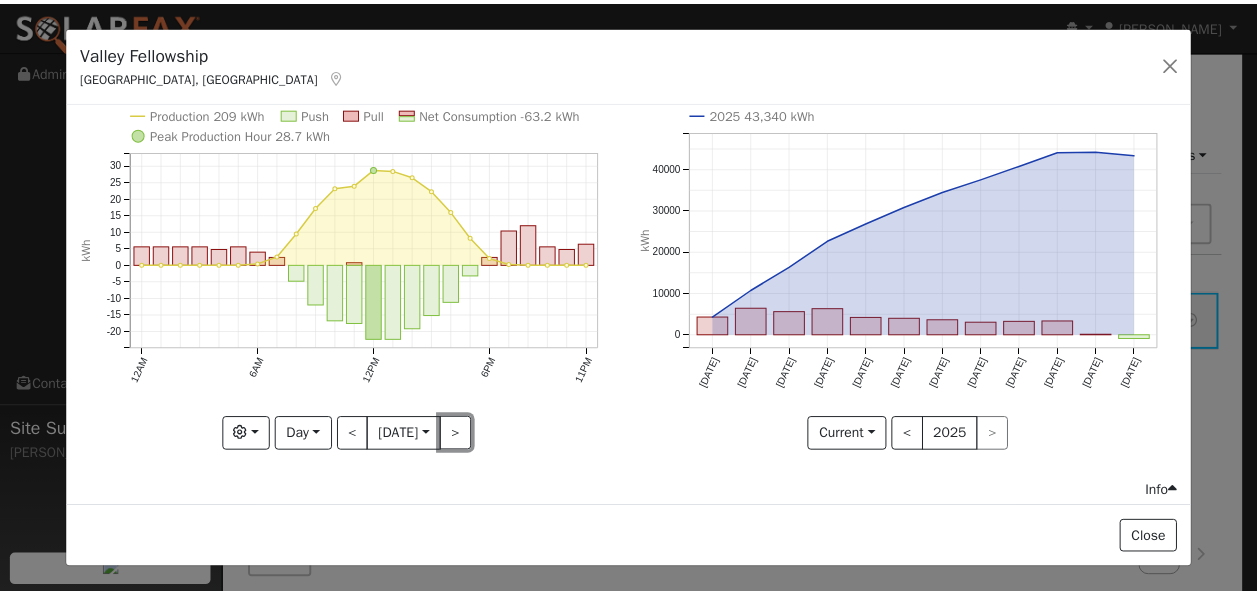 scroll, scrollTop: 0, scrollLeft: 0, axis: both 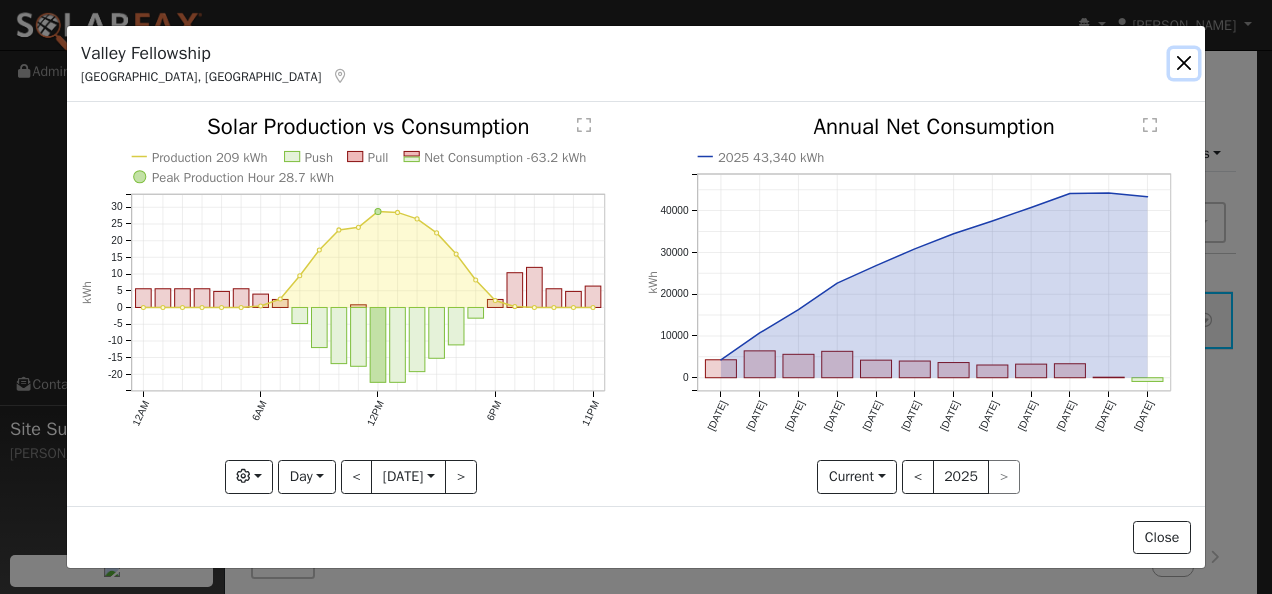 click at bounding box center [1184, 63] 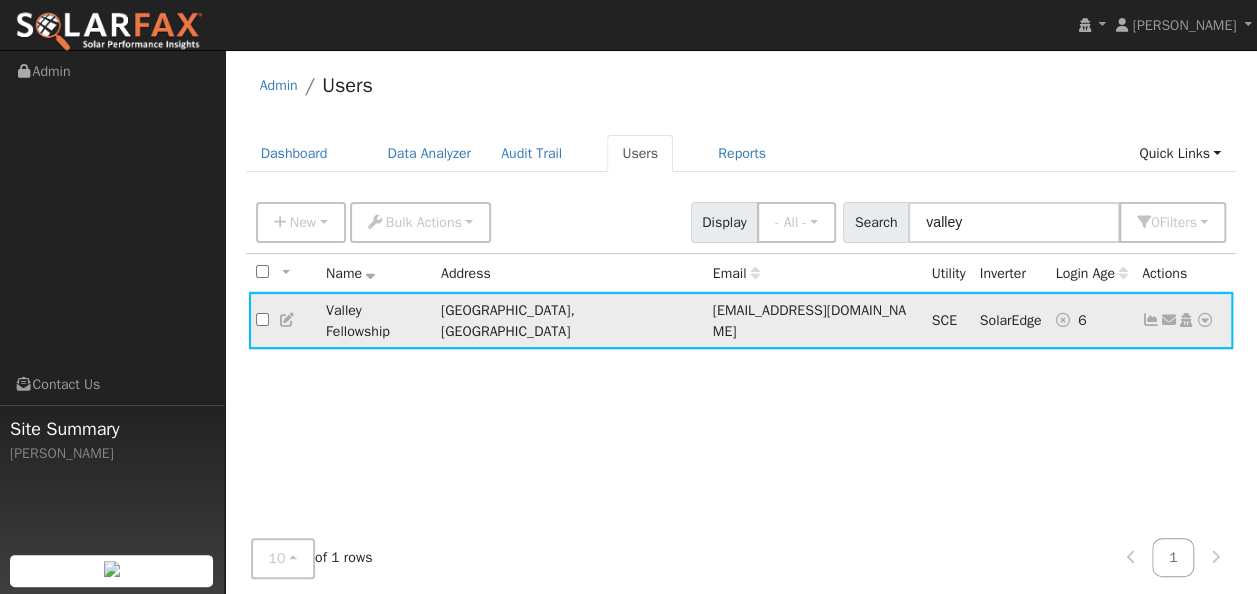 click at bounding box center (1186, 320) 